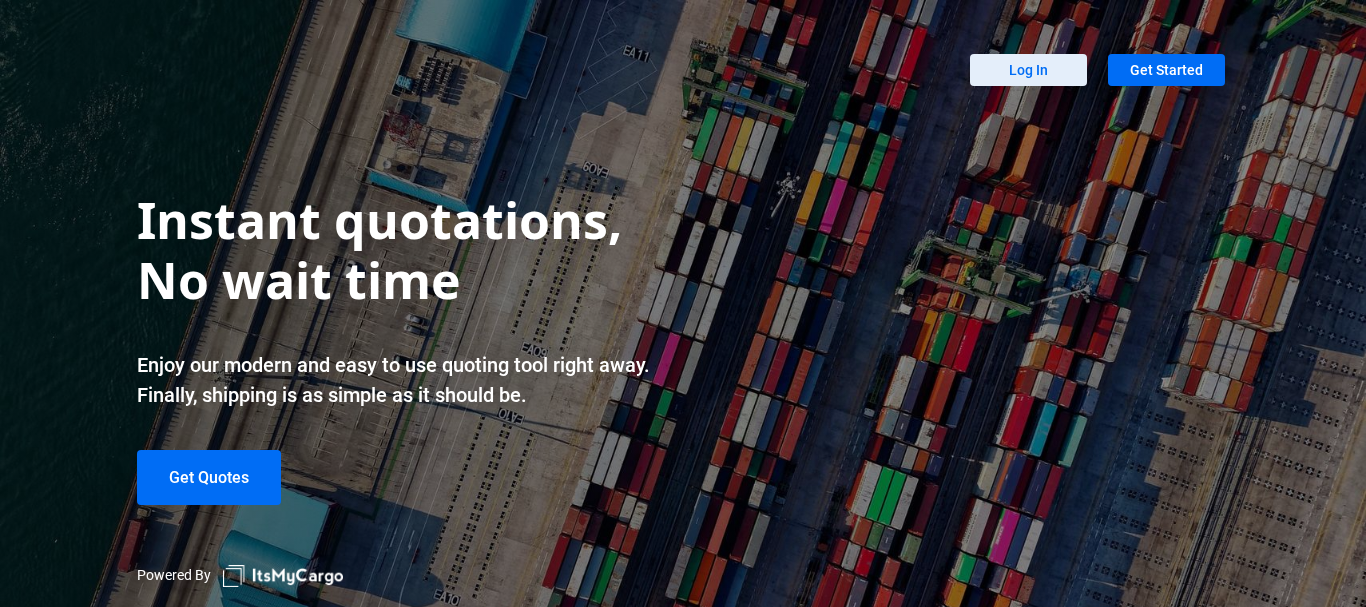 scroll, scrollTop: 0, scrollLeft: 0, axis: both 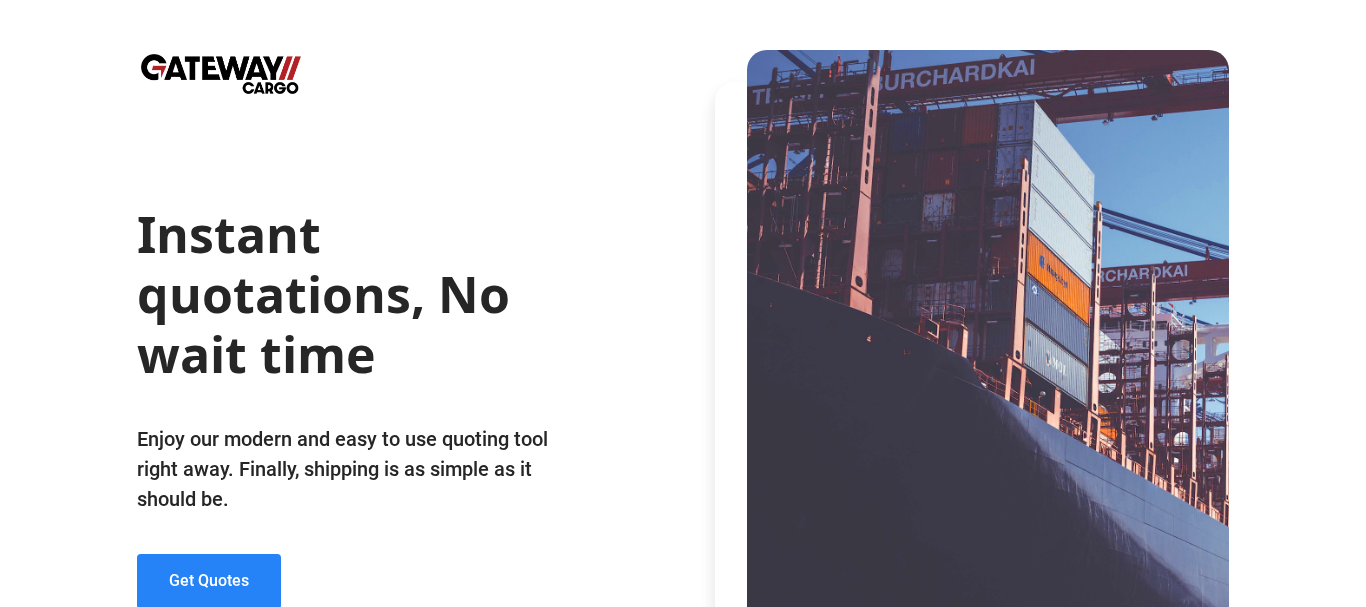 click on "Get Quotes" 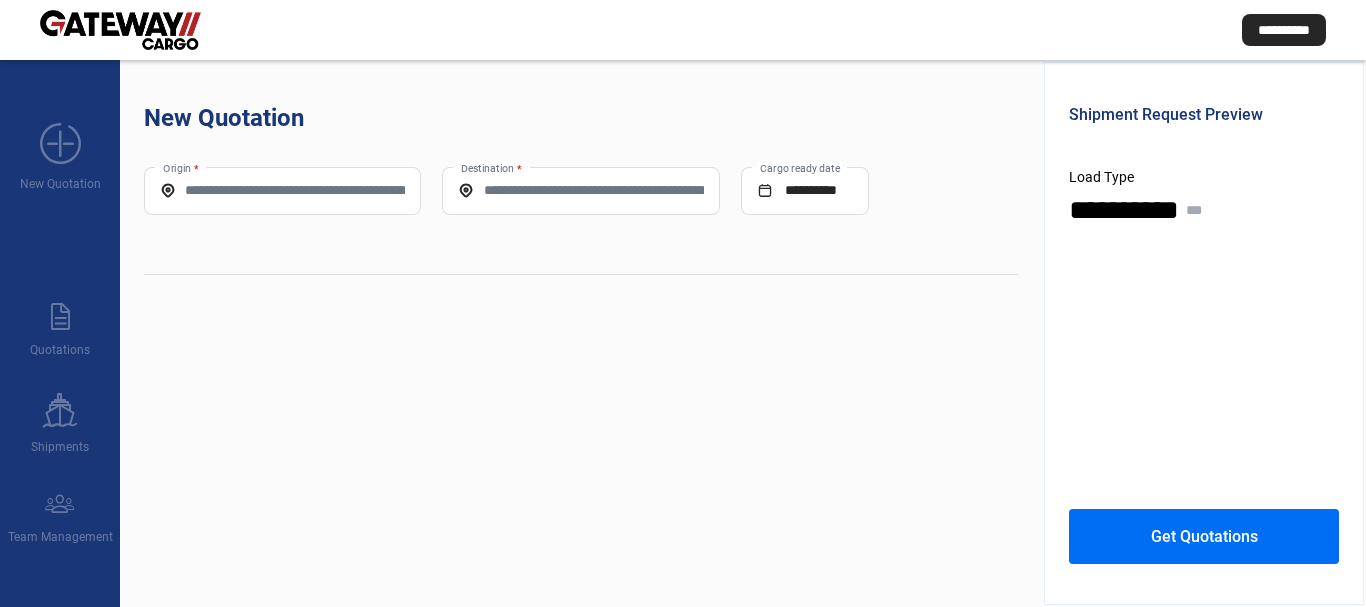 click on "Origin *" at bounding box center (282, 190) 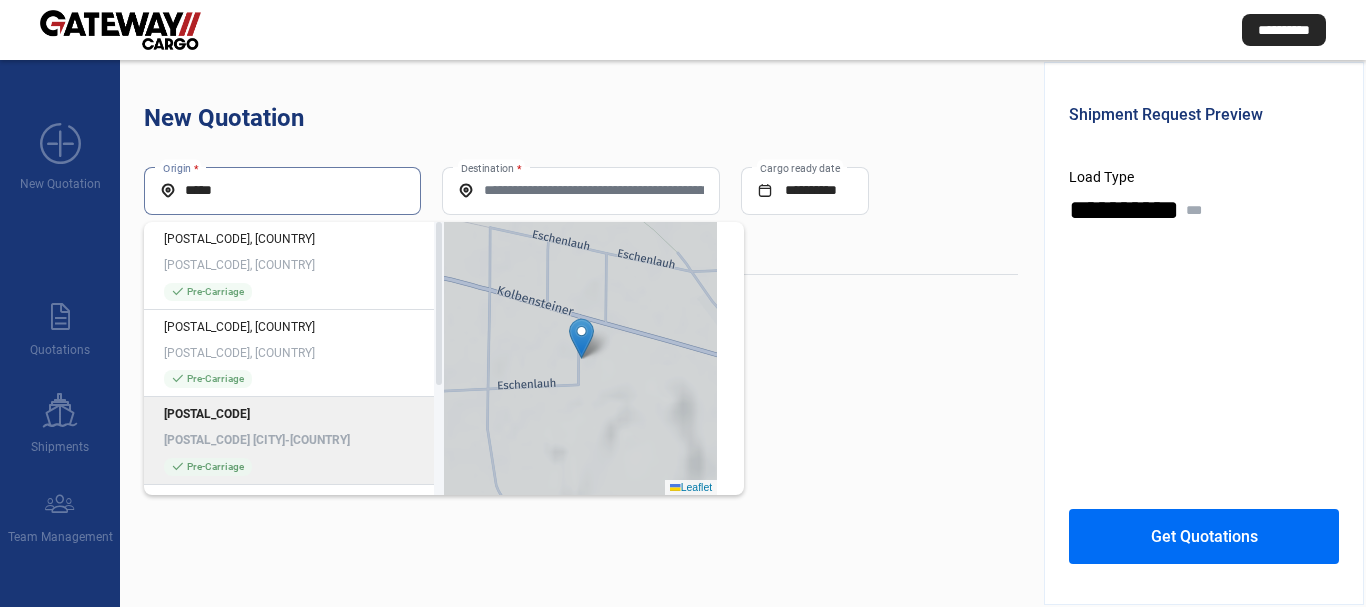 type on "*****" 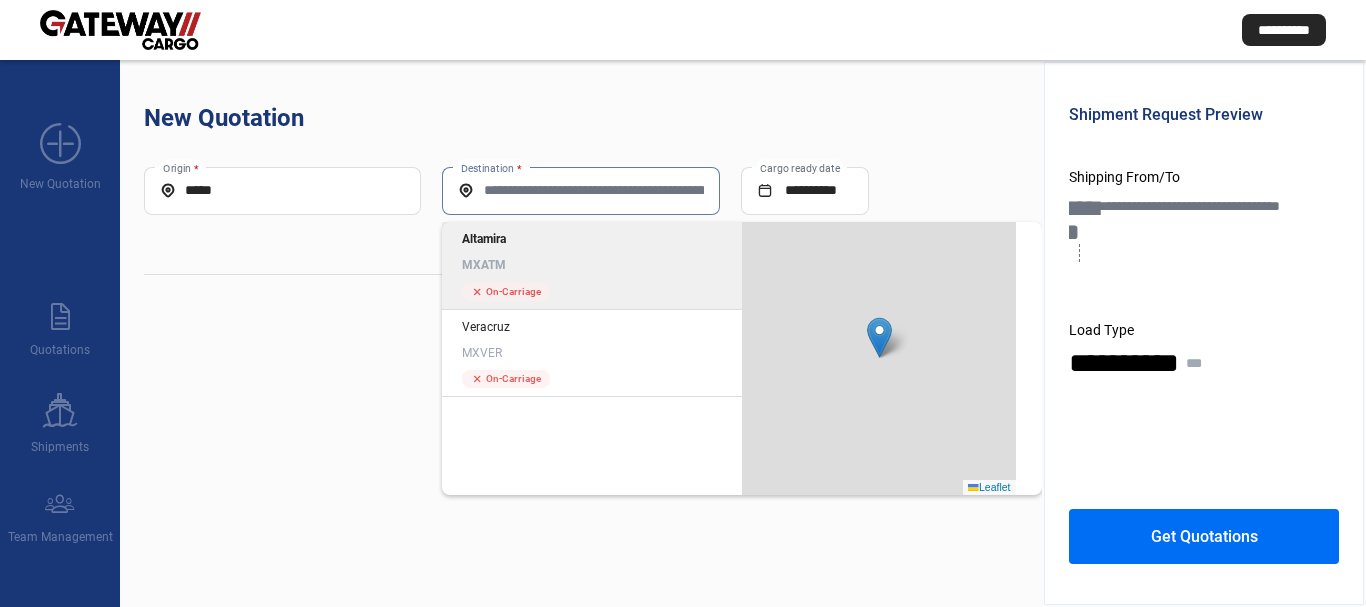 click on "Destination *" at bounding box center [580, 190] 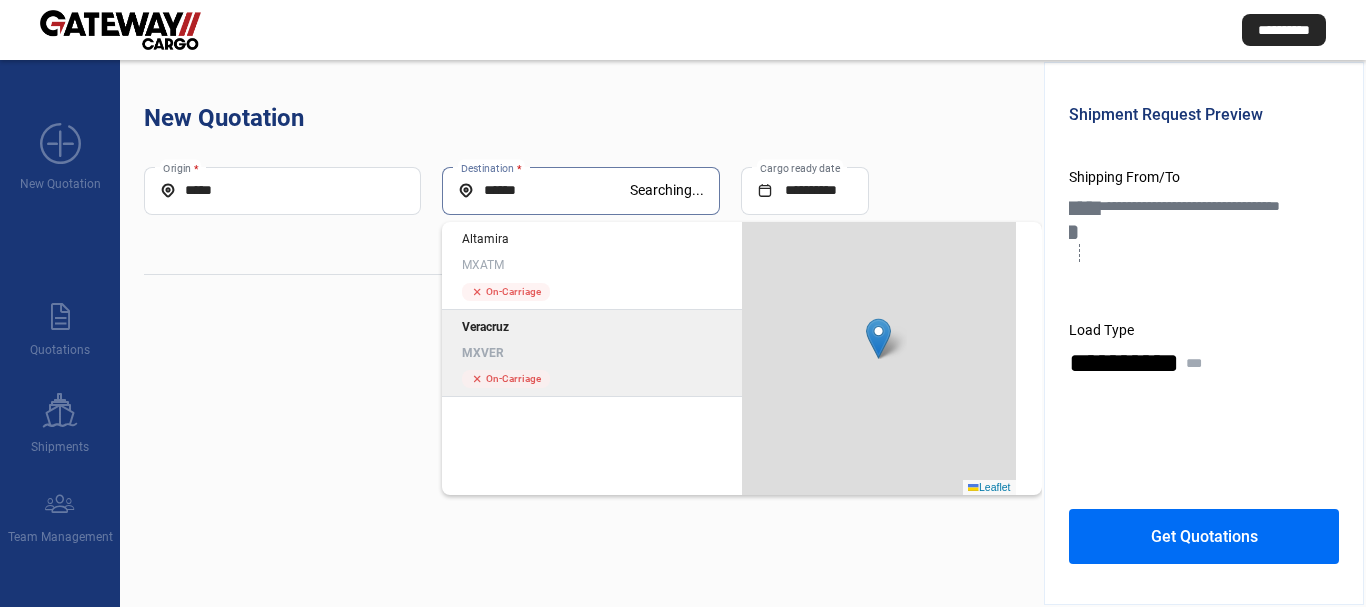 type on "******" 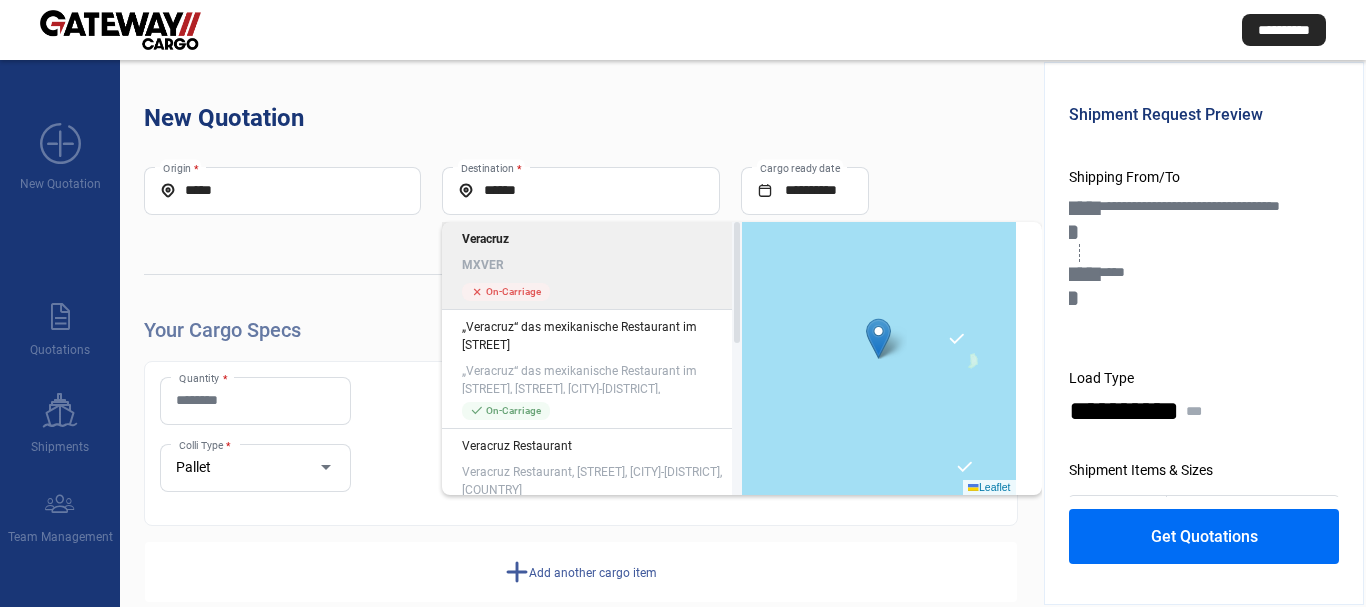 click on "Veracruz MXVER" 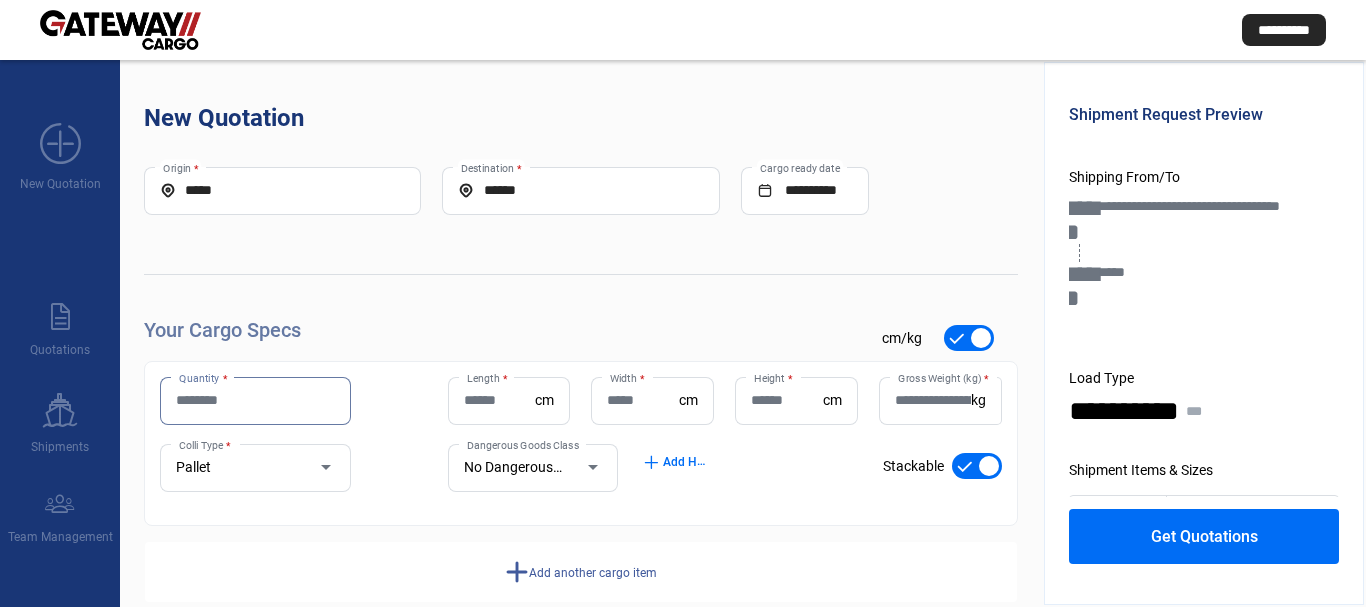 click on "Quantity *" at bounding box center [255, 400] 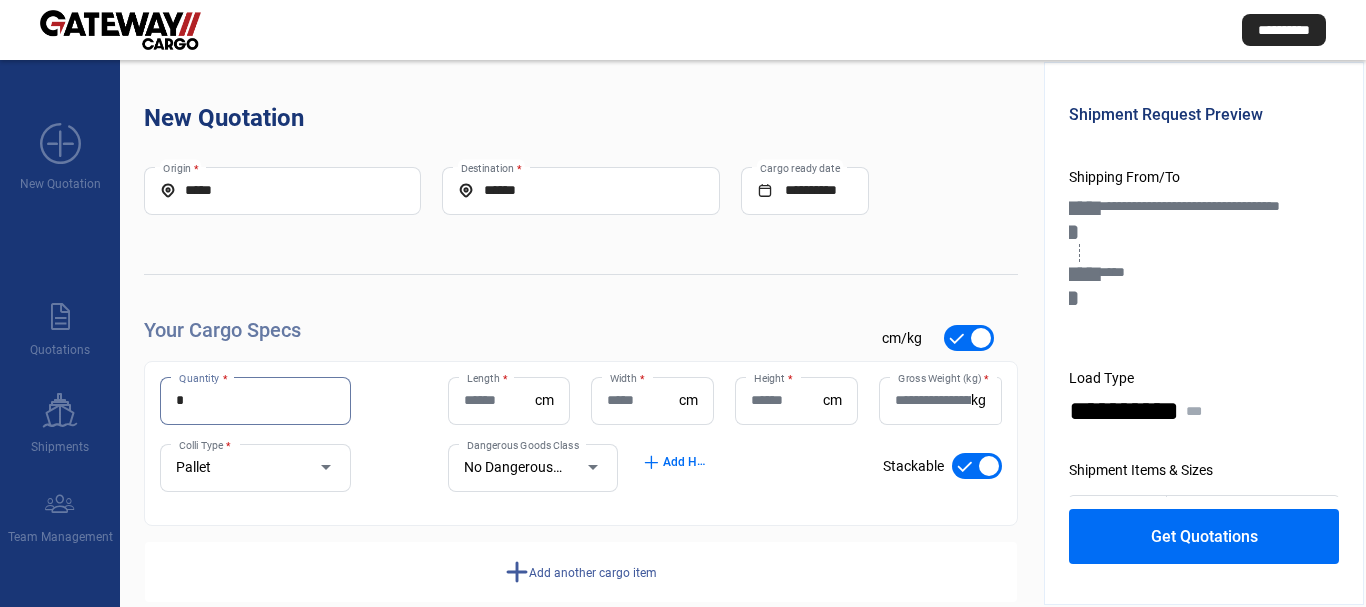 type on "*" 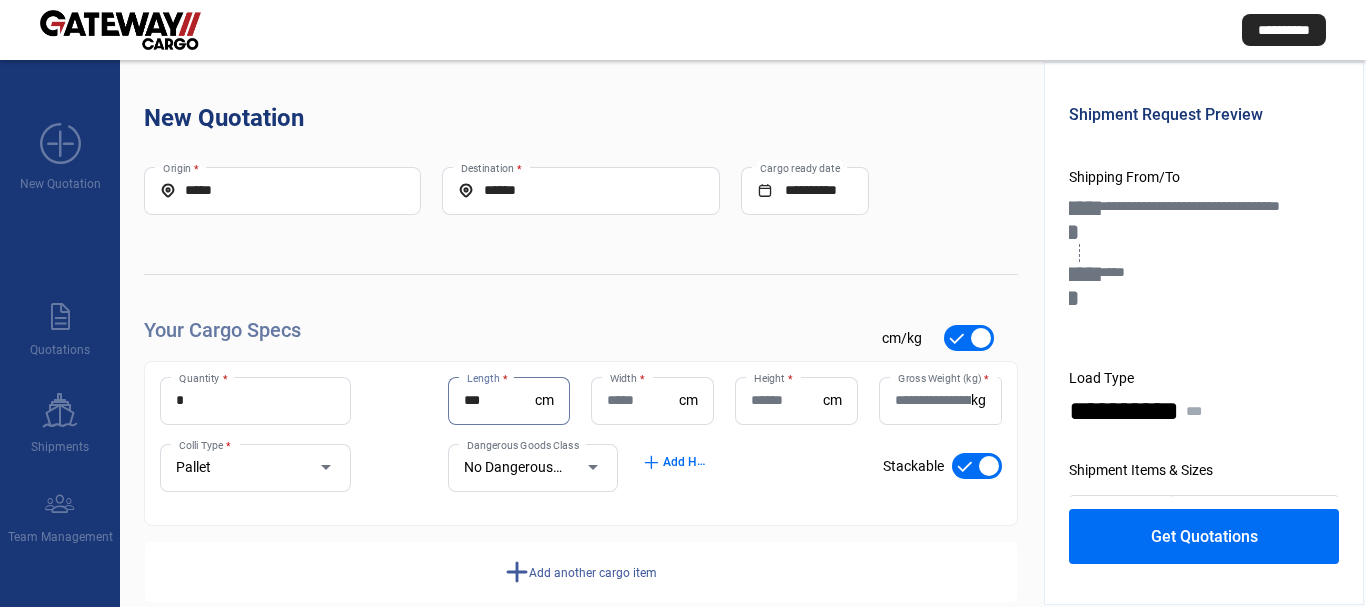 type on "***" 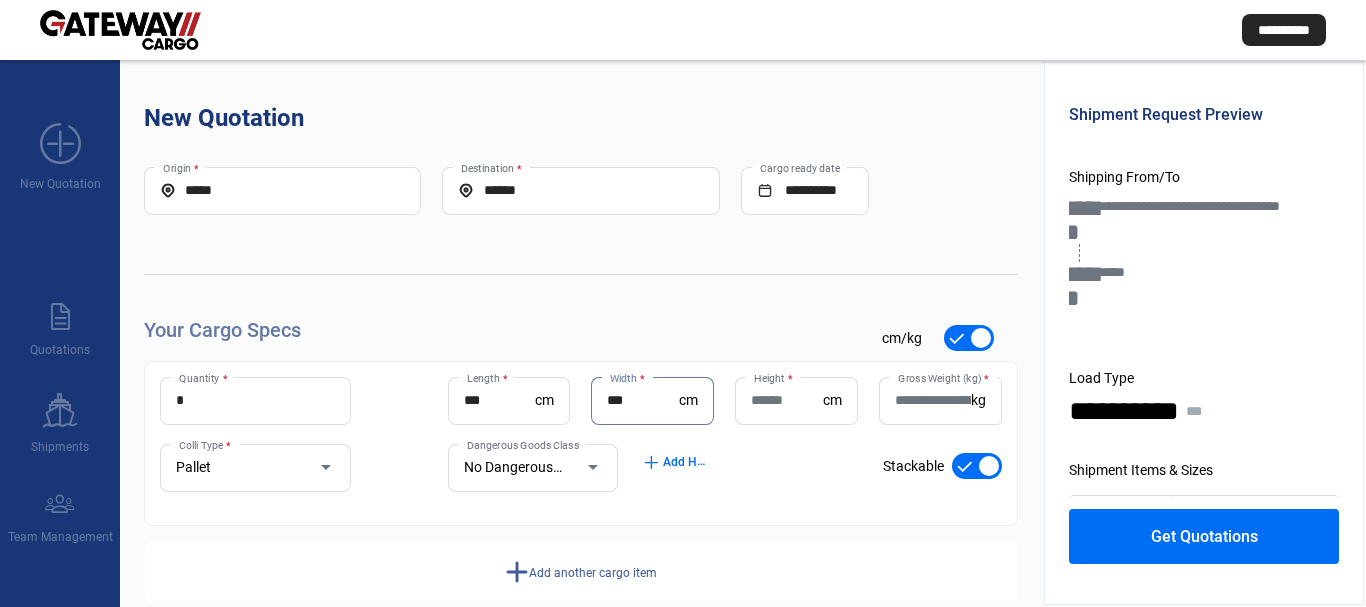 type on "***" 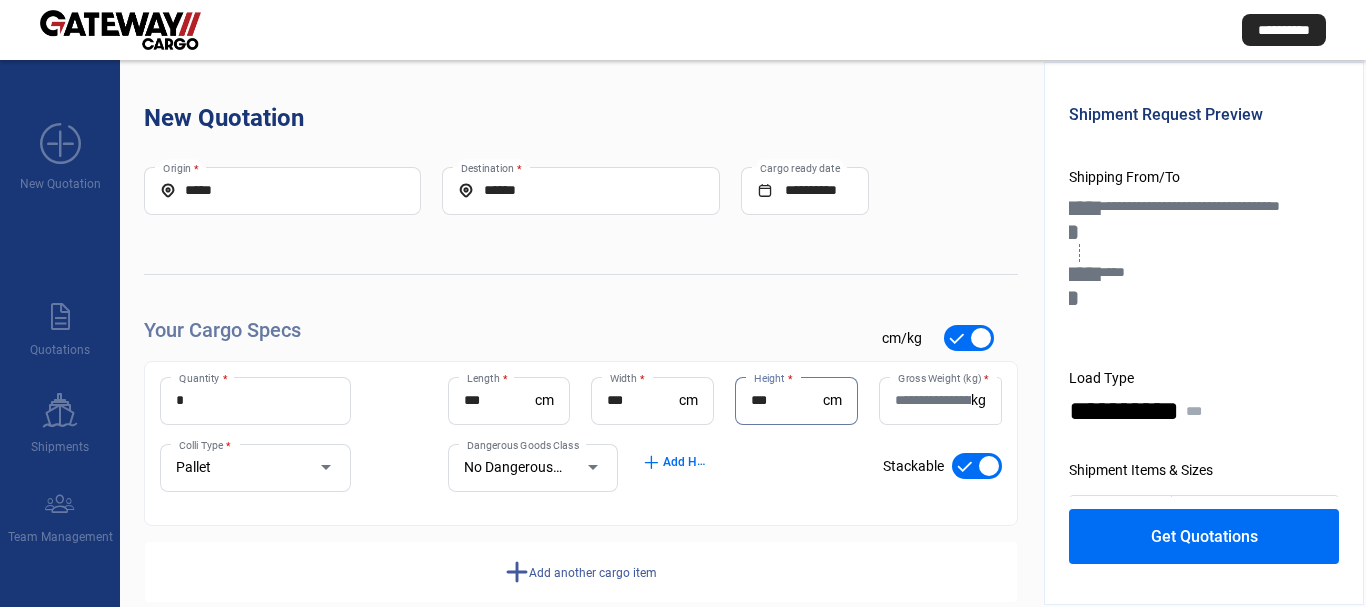 type on "***" 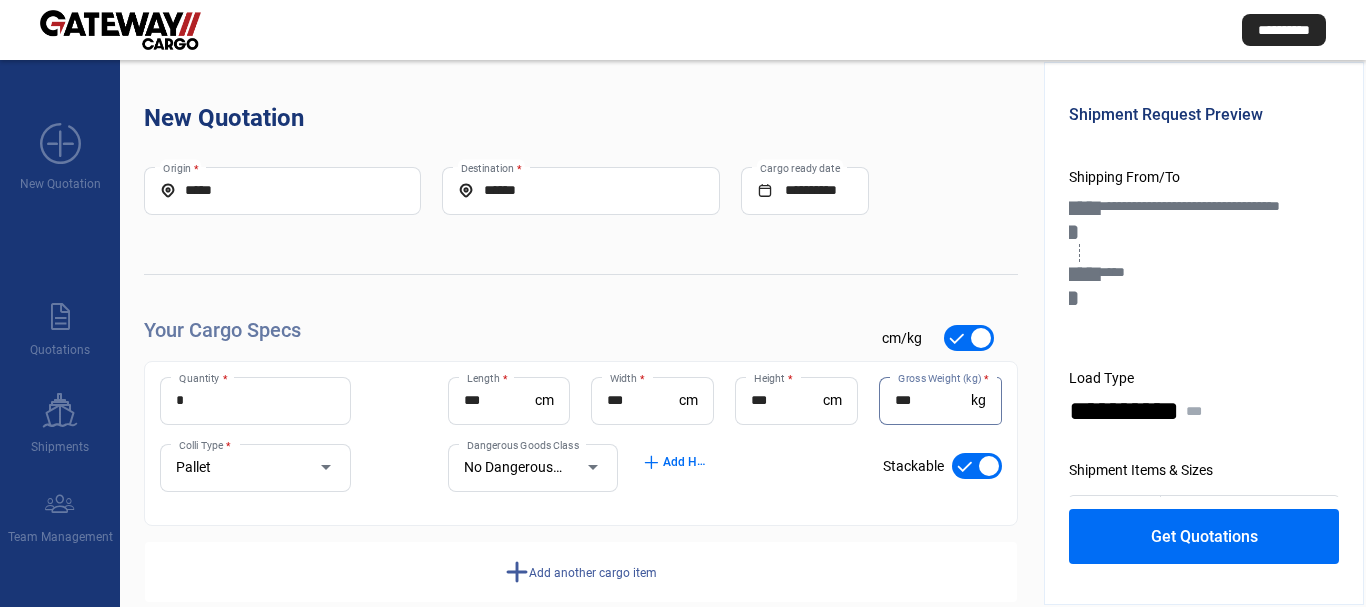 type on "***" 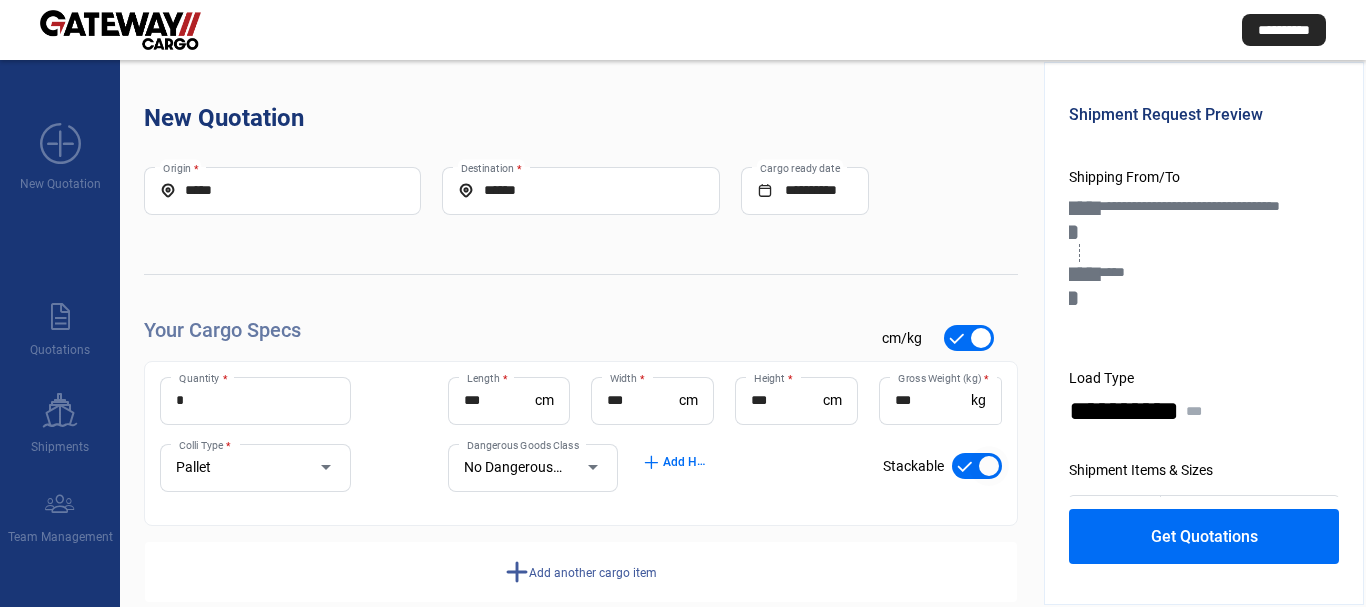 click at bounding box center (977, 466) 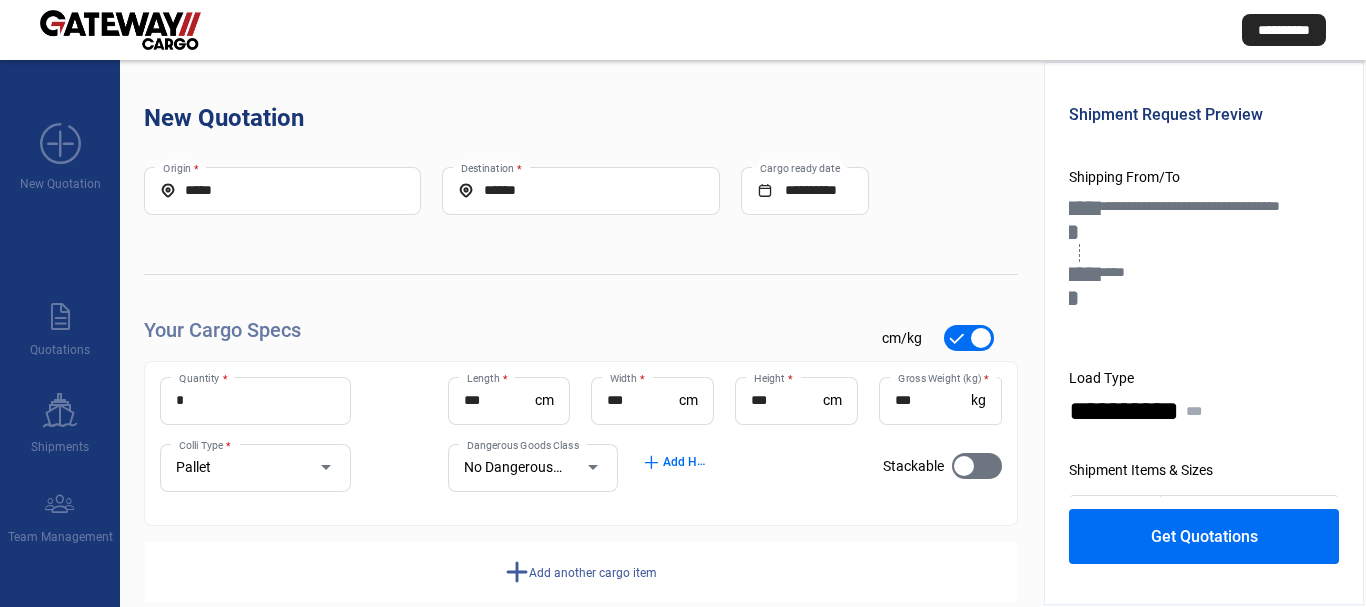 click on "add" 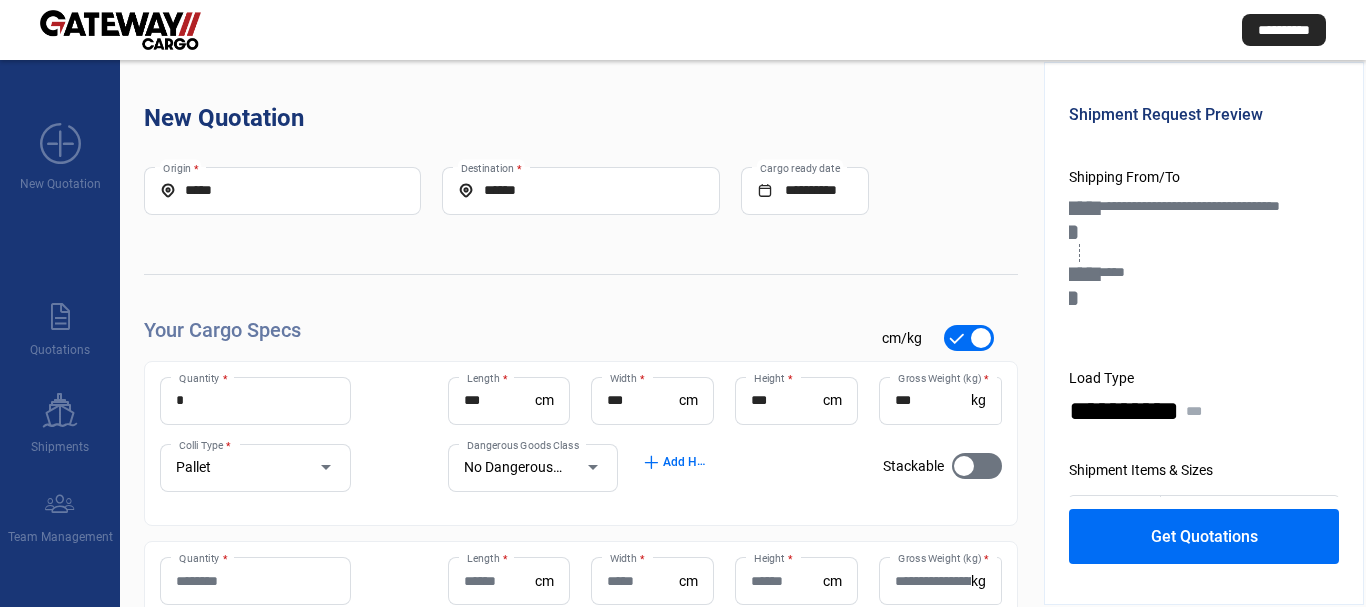 click on "Quantity *" at bounding box center [255, 581] 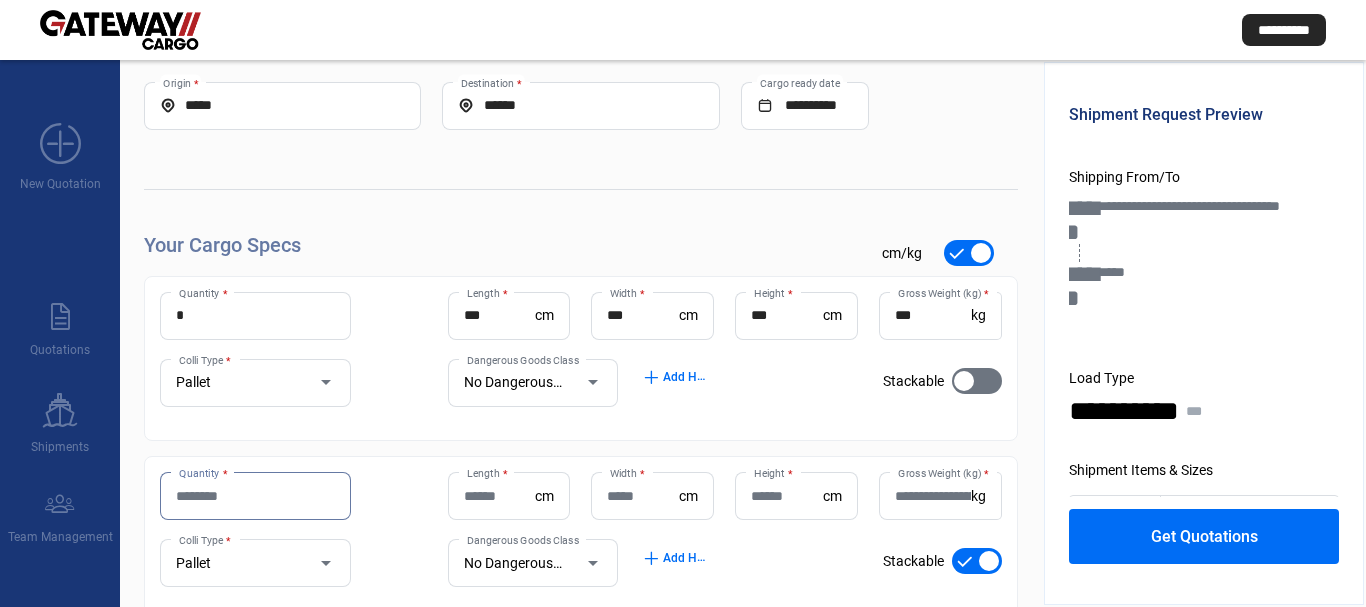 scroll, scrollTop: 200, scrollLeft: 0, axis: vertical 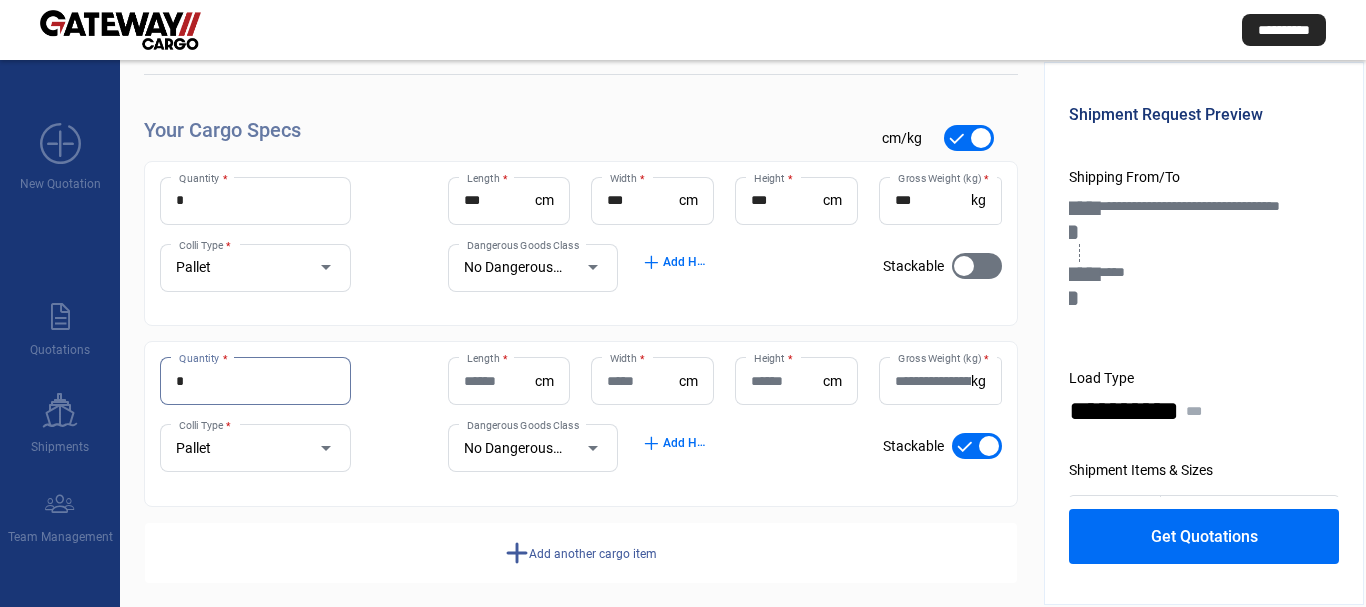 type on "*" 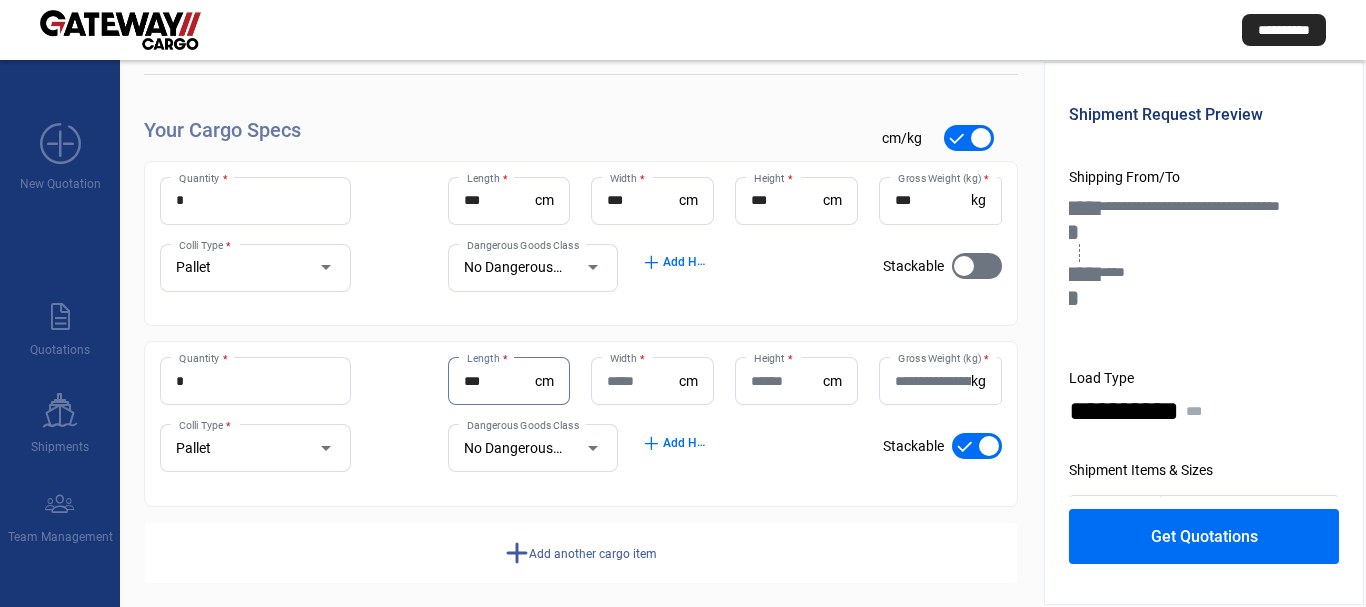 type on "***" 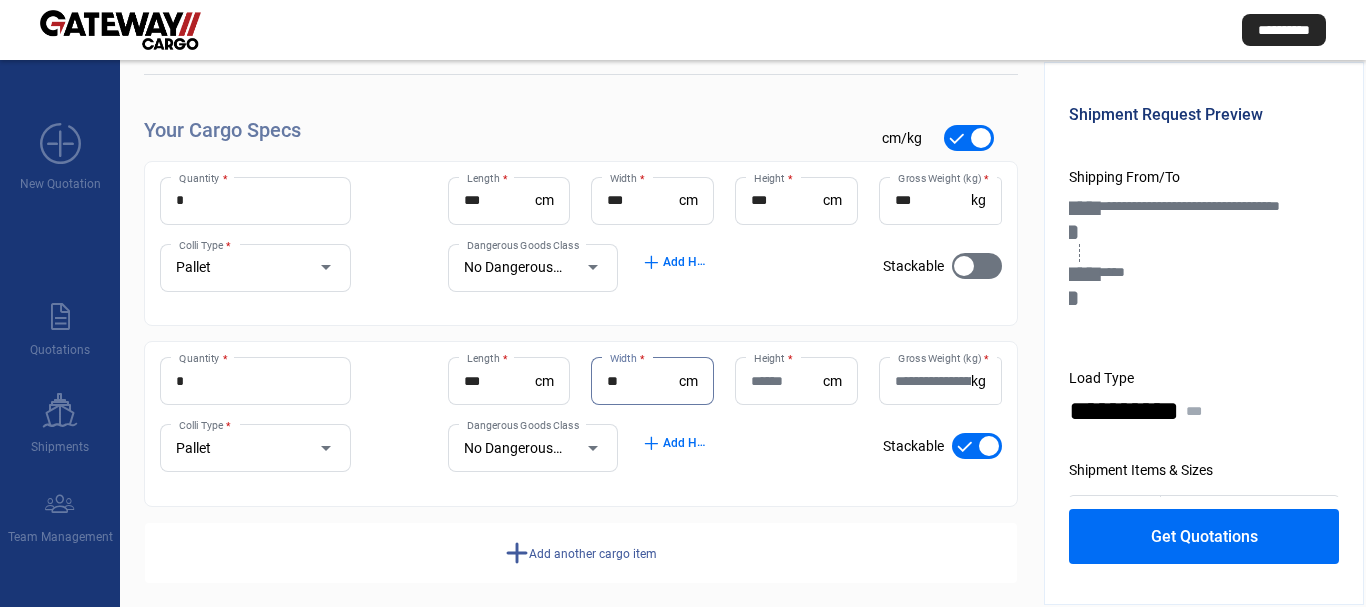 type on "**" 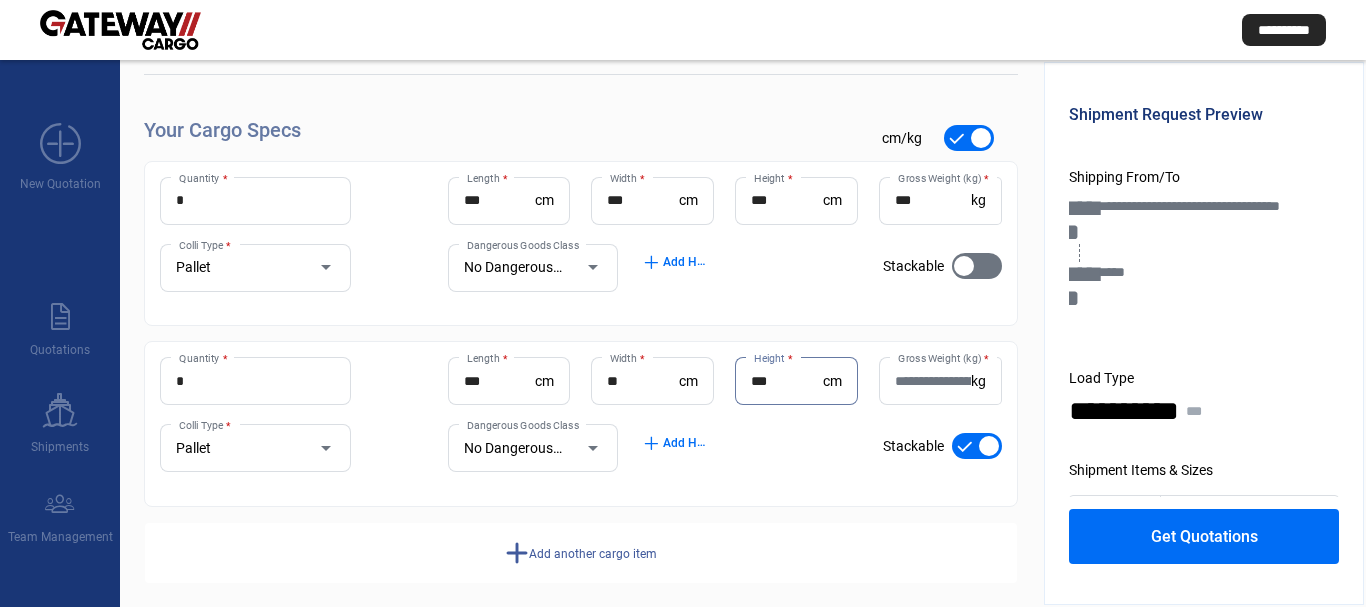 type on "***" 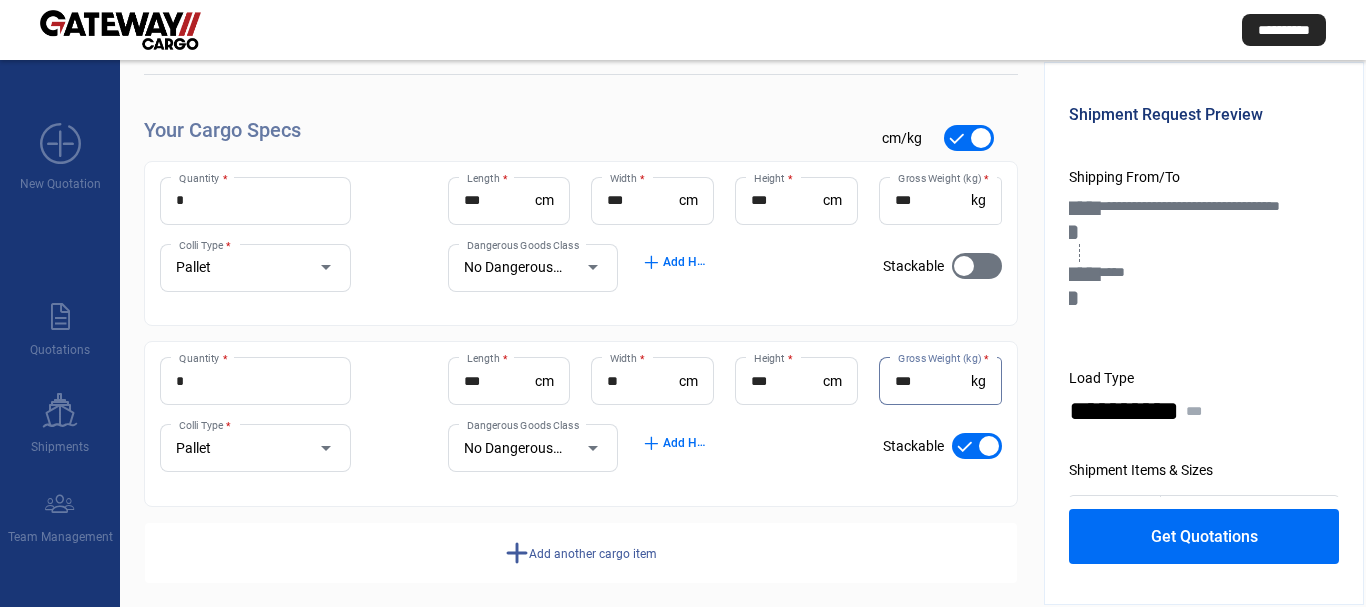 type on "***" 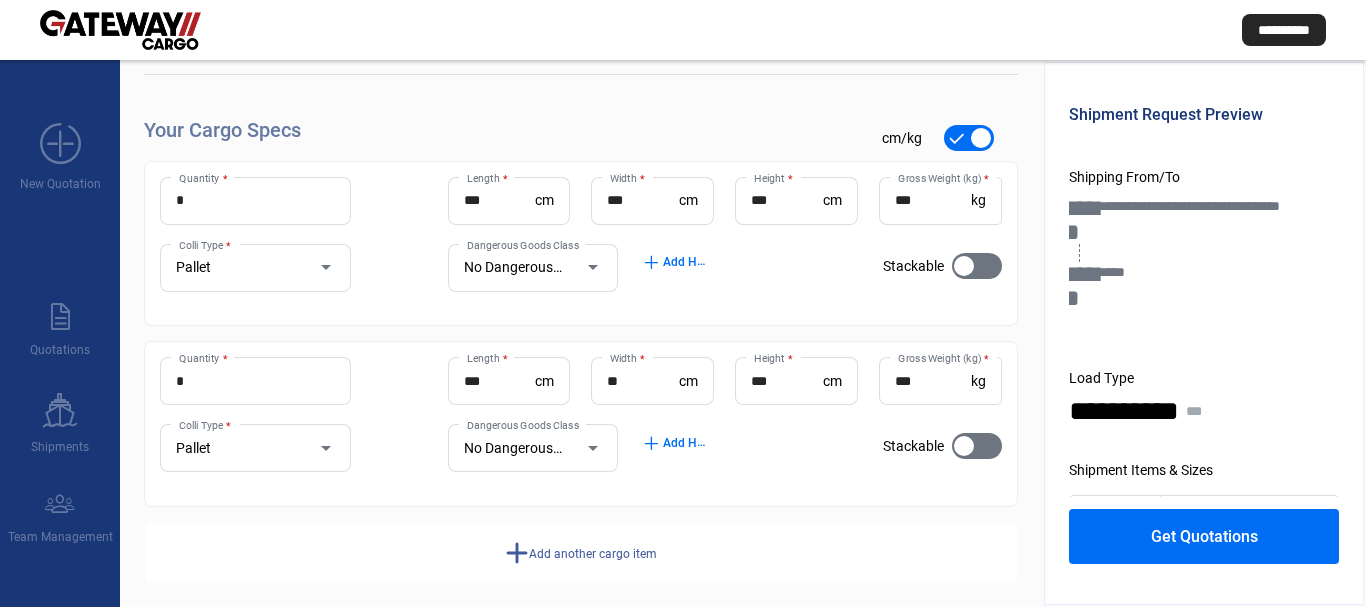 click on "add  Add another cargo item" 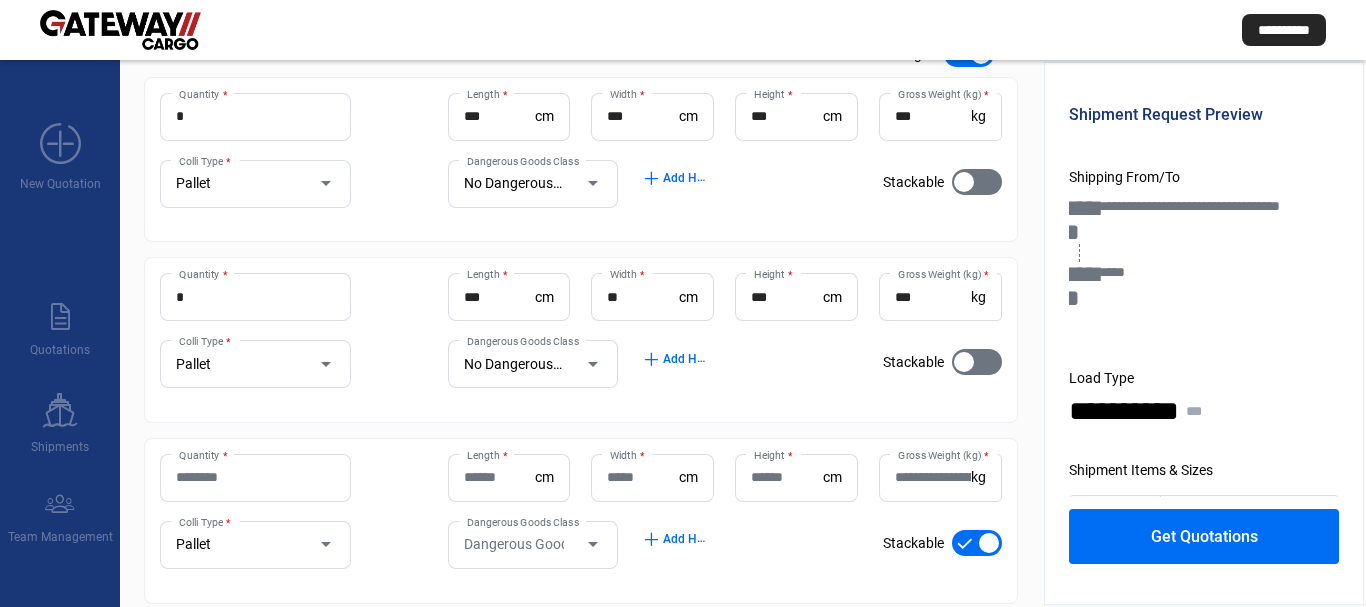 scroll, scrollTop: 398, scrollLeft: 0, axis: vertical 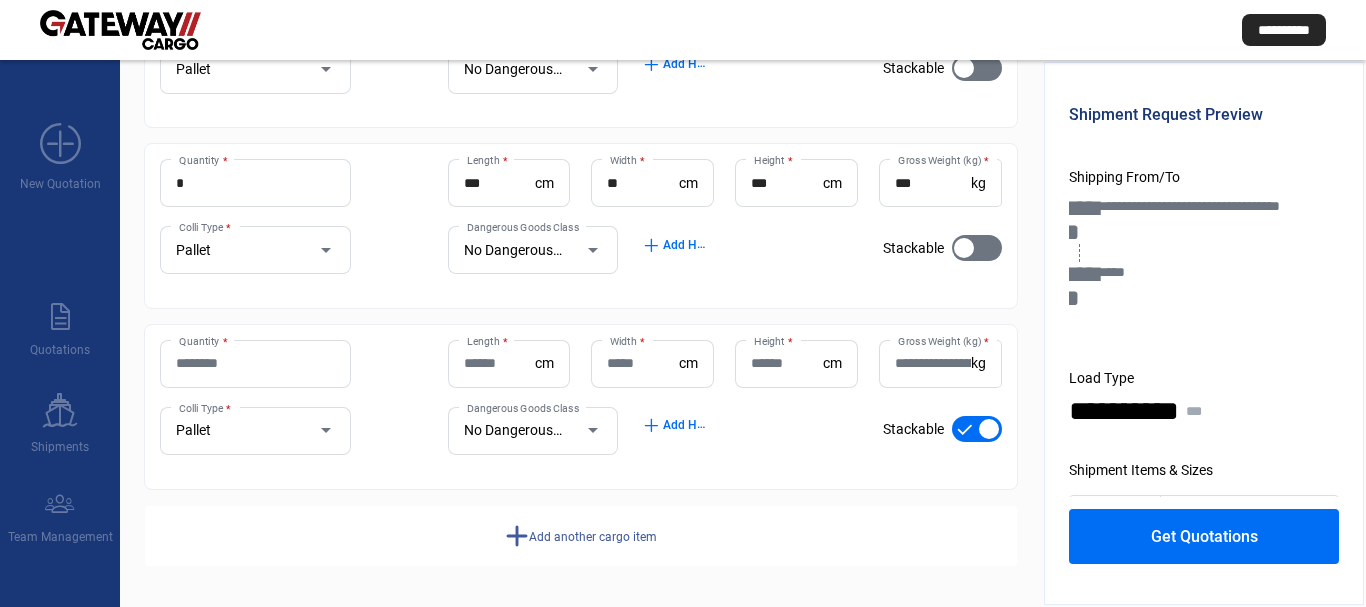 click on "Quantity *" at bounding box center [255, 363] 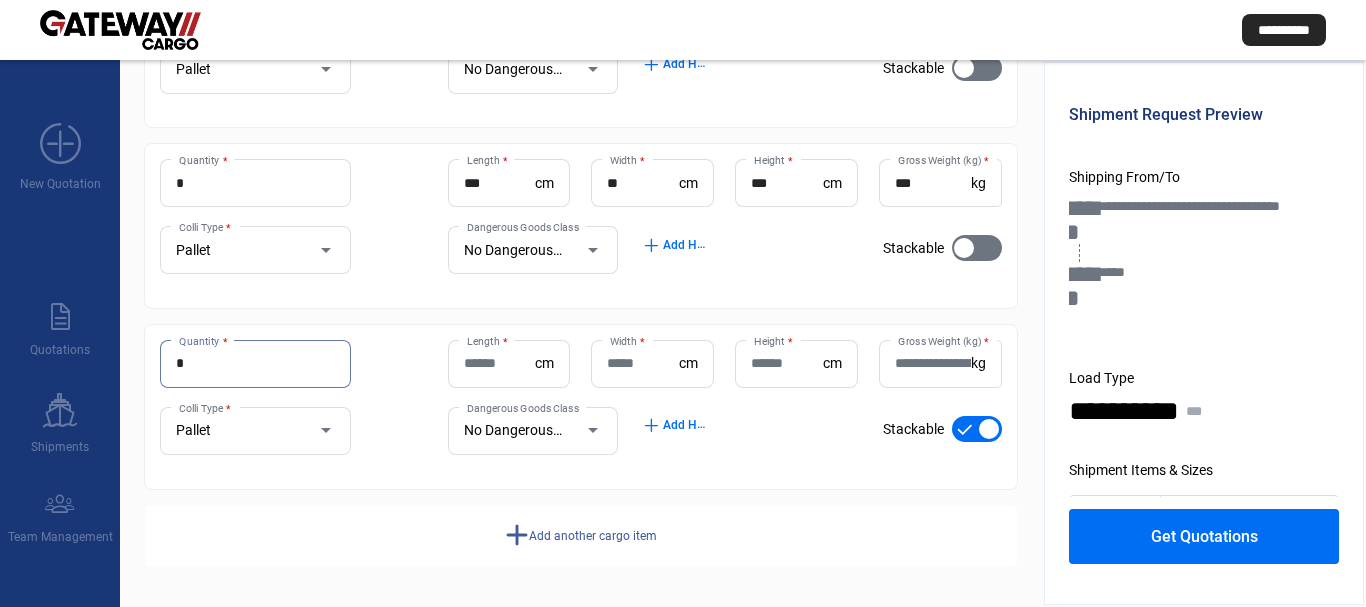 type on "*" 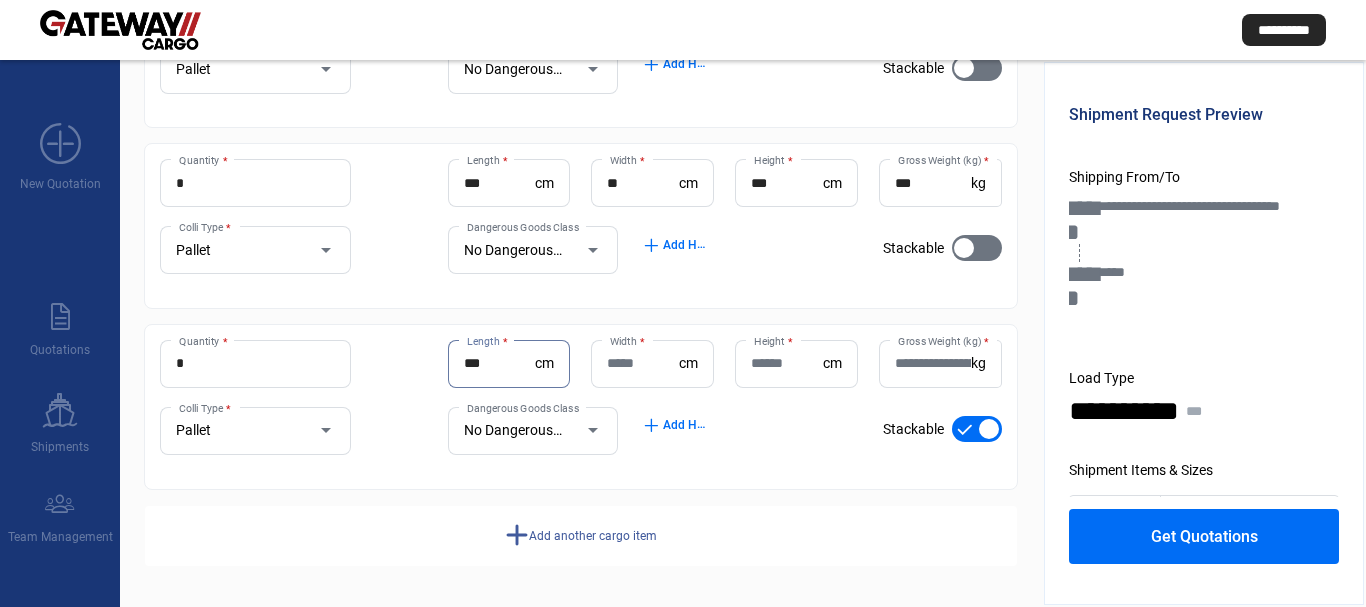 type on "***" 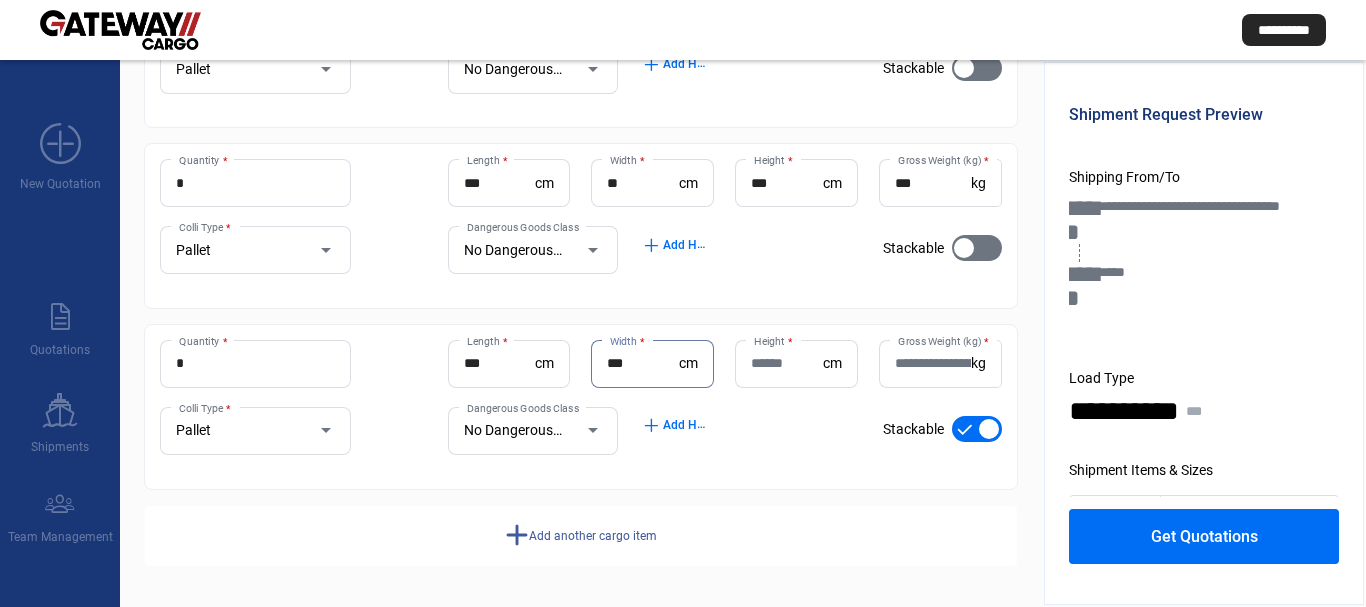 type on "***" 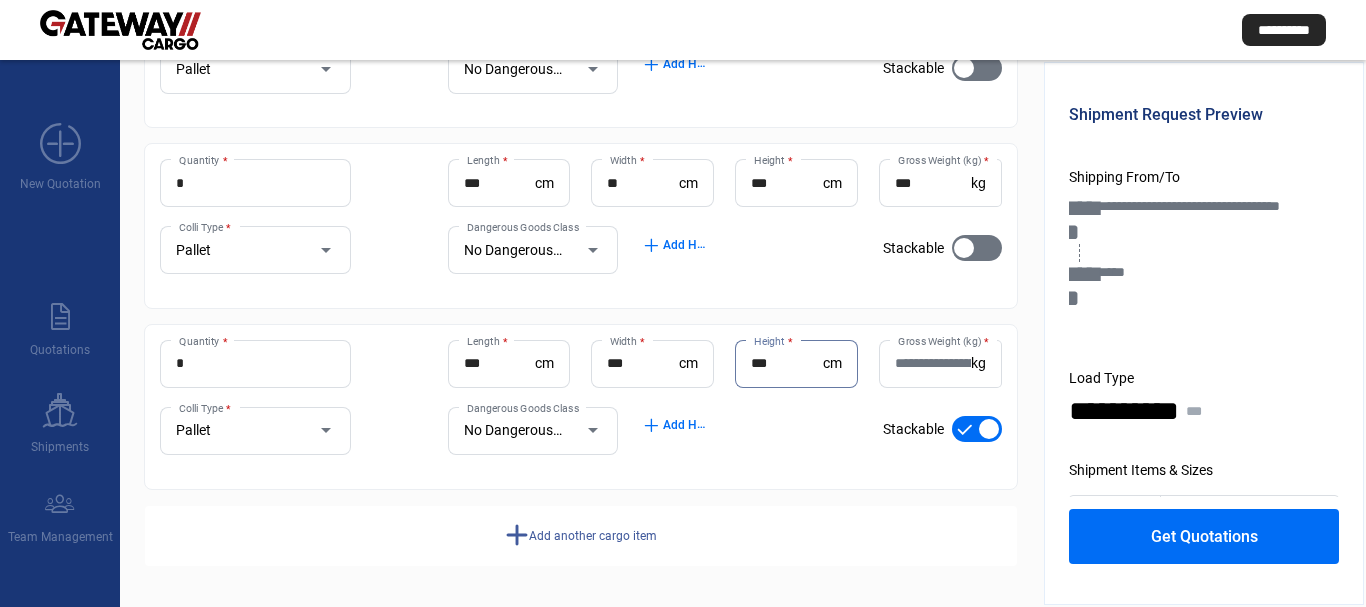 type on "***" 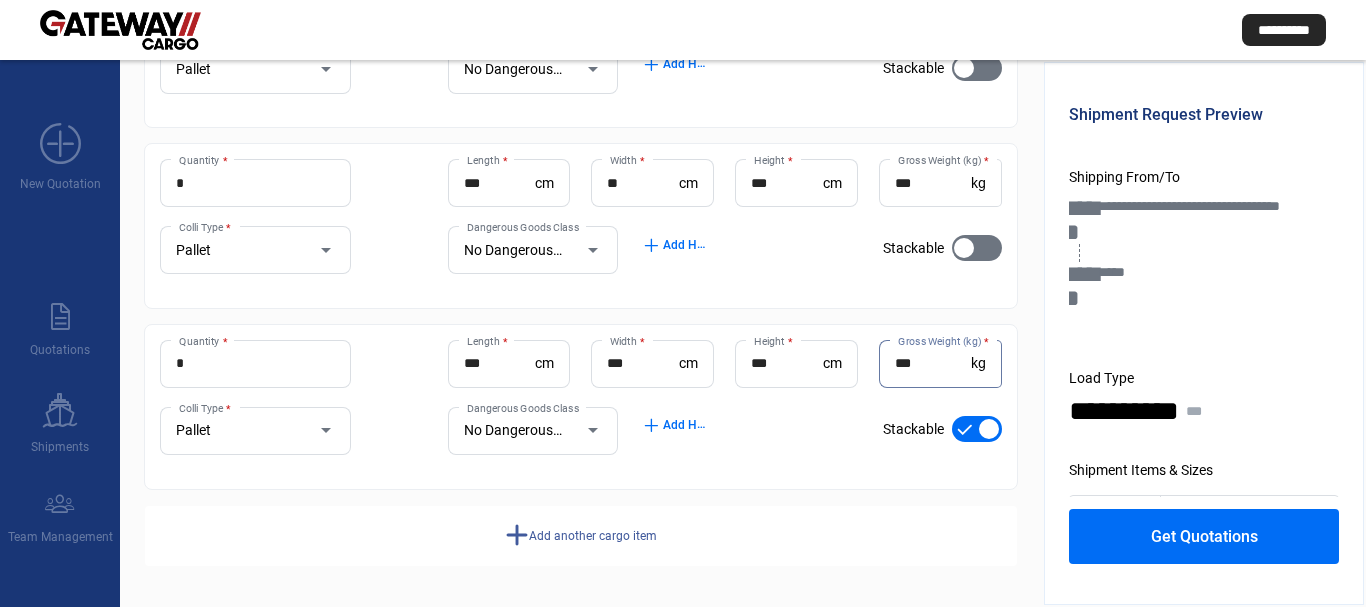 type on "***" 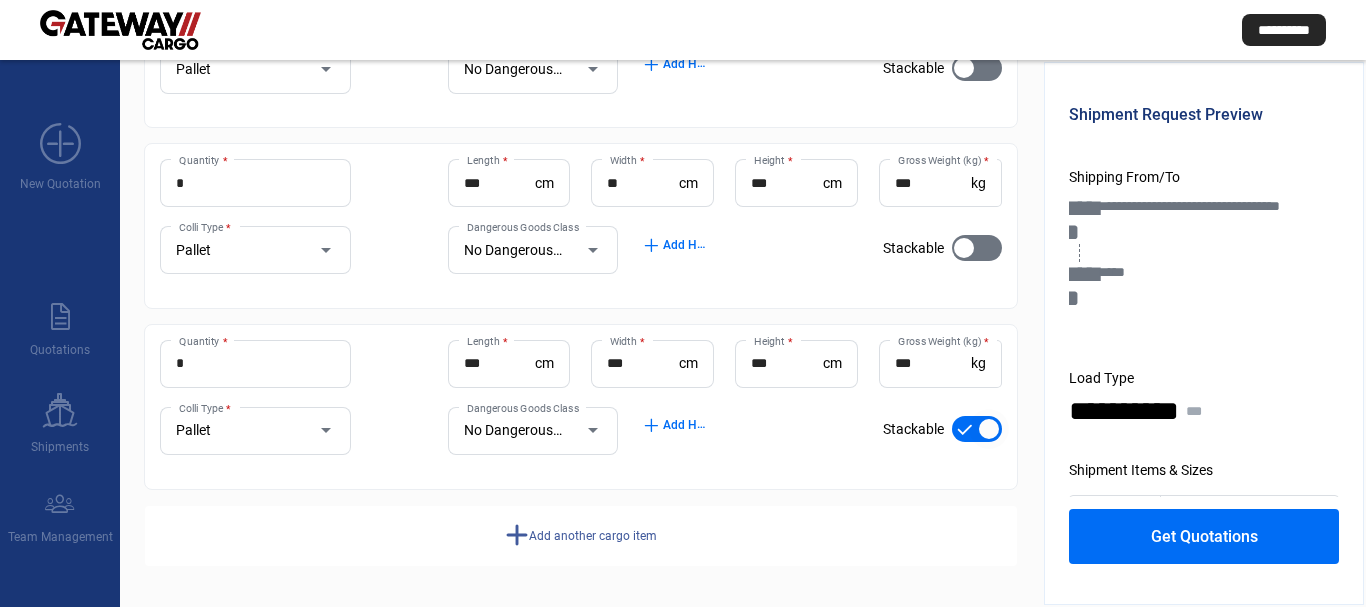 click at bounding box center (989, 429) 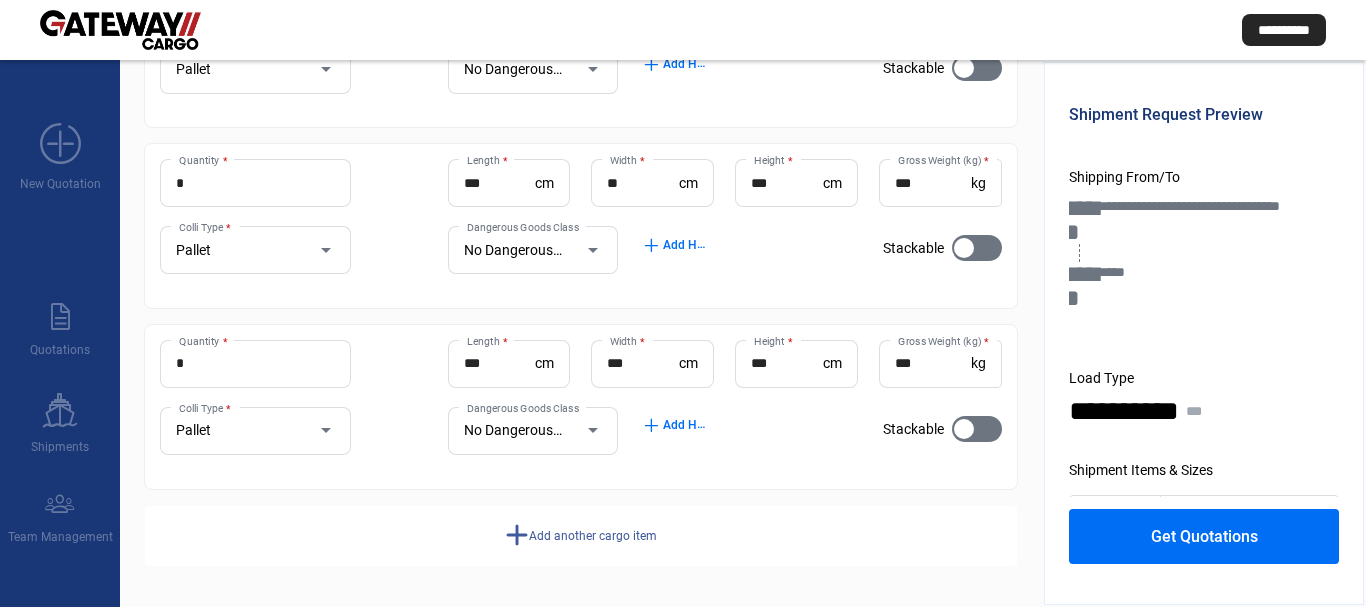 click on "Get Quotations" 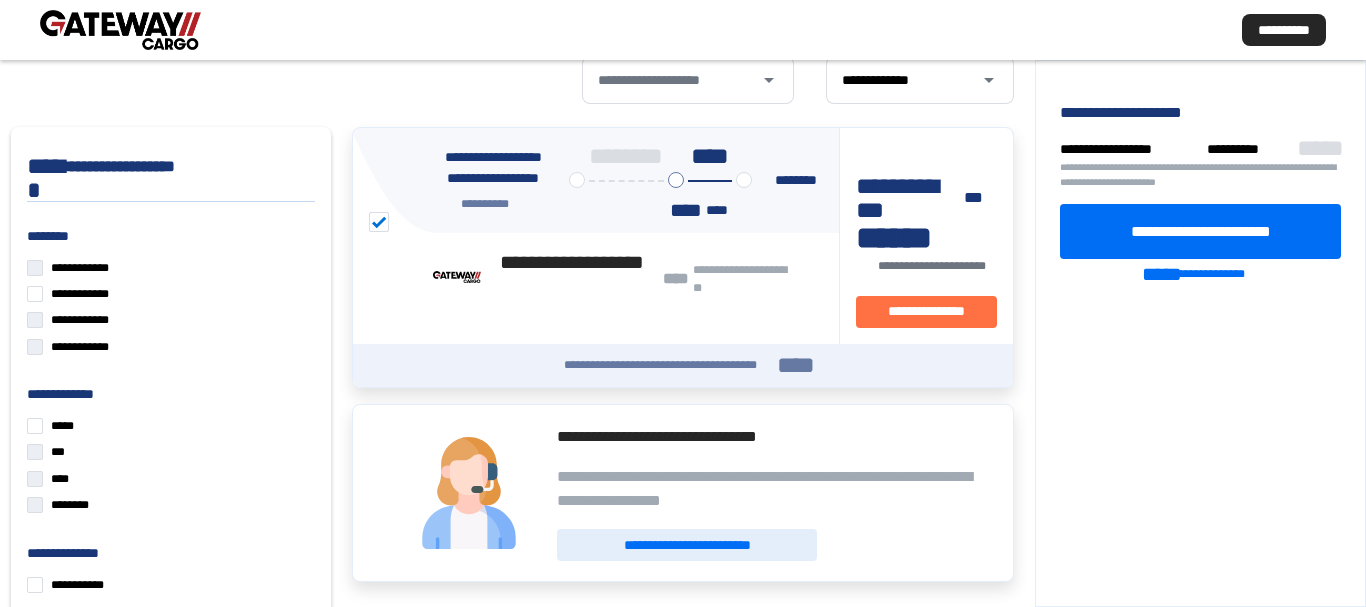 scroll, scrollTop: 200, scrollLeft: 0, axis: vertical 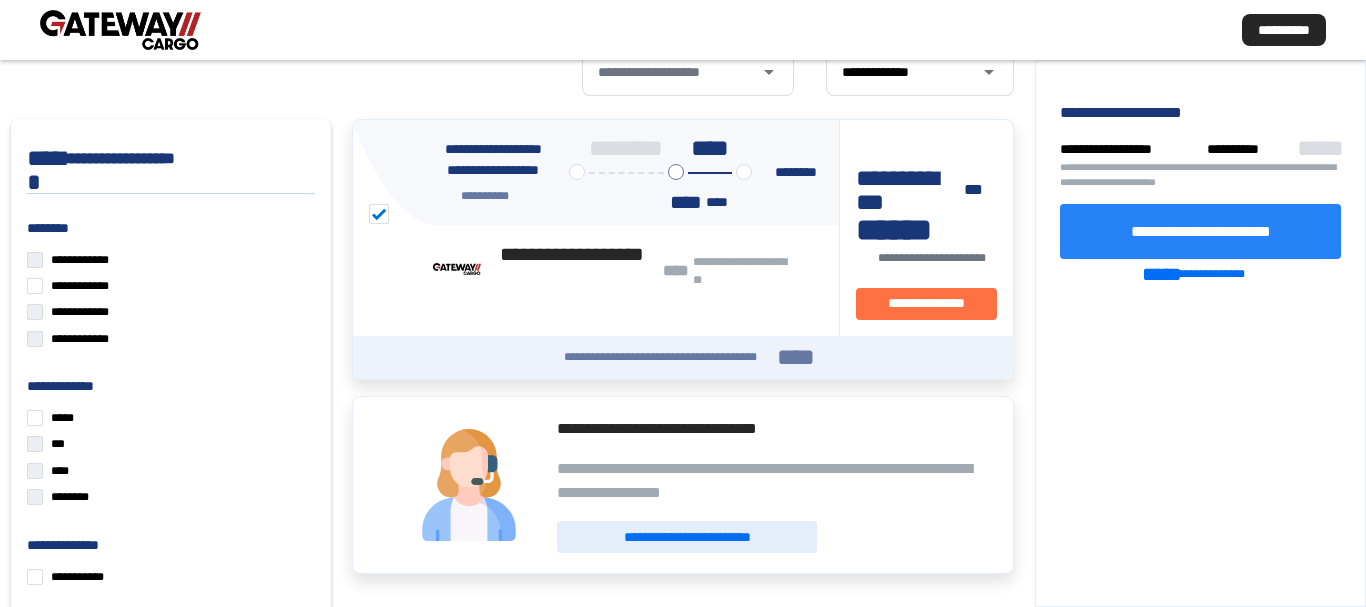 click on "**********" 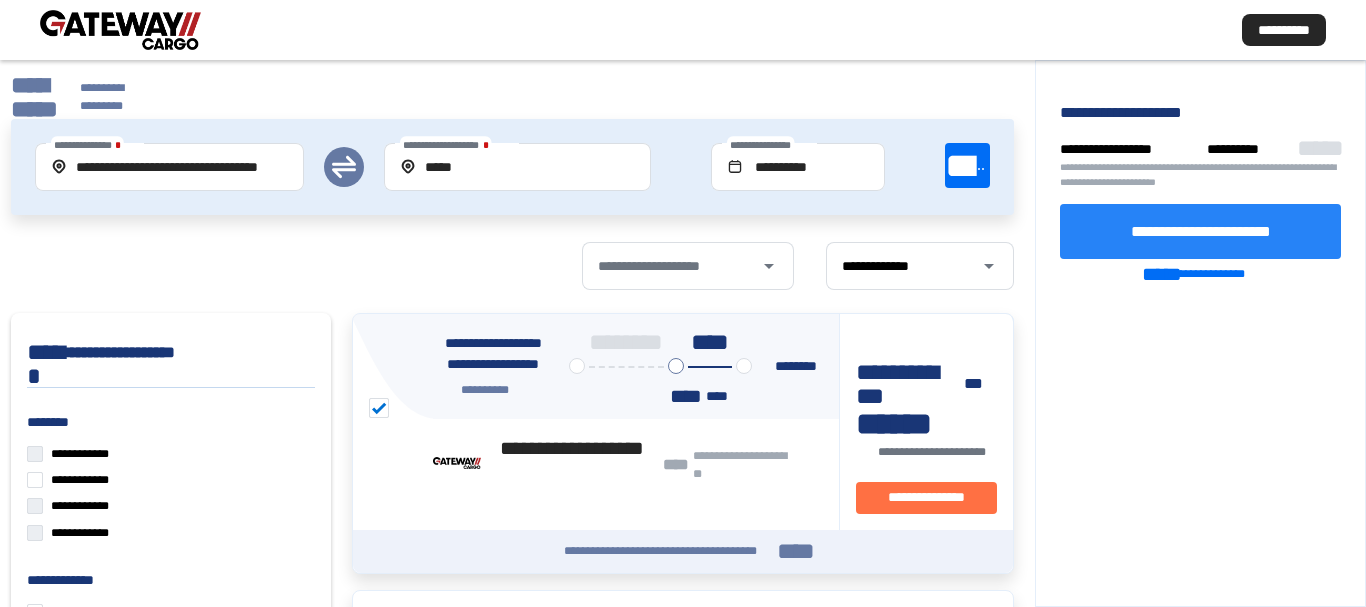 scroll, scrollTop: 0, scrollLeft: 0, axis: both 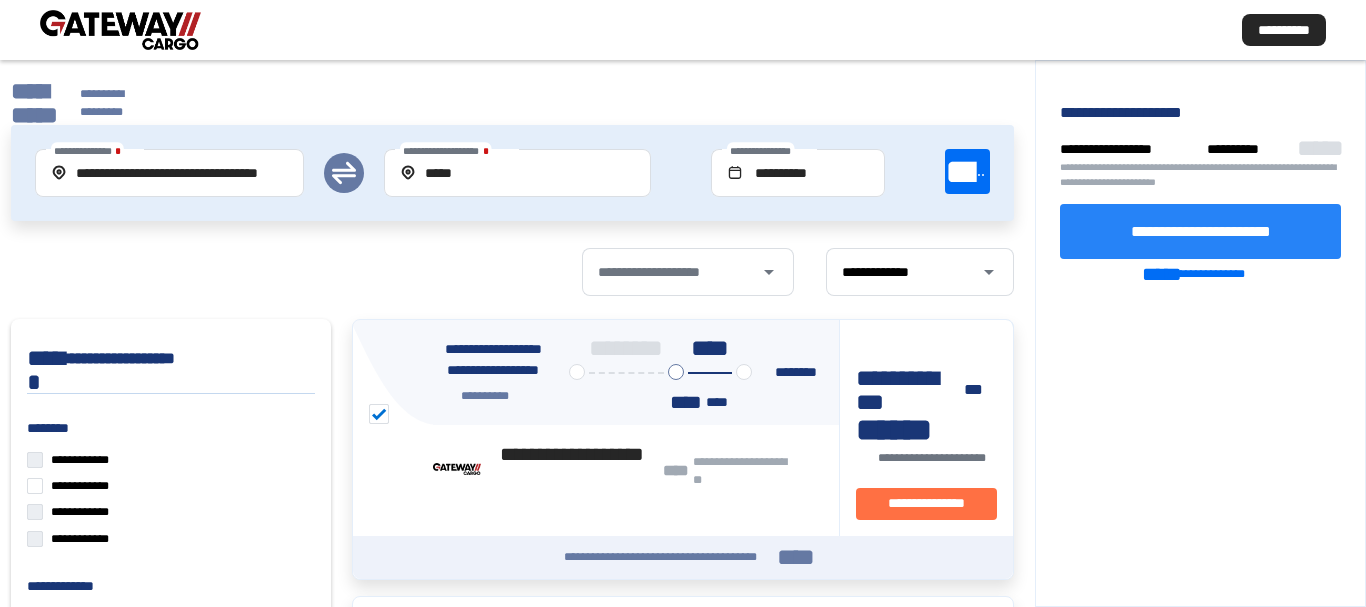 click on "**********" 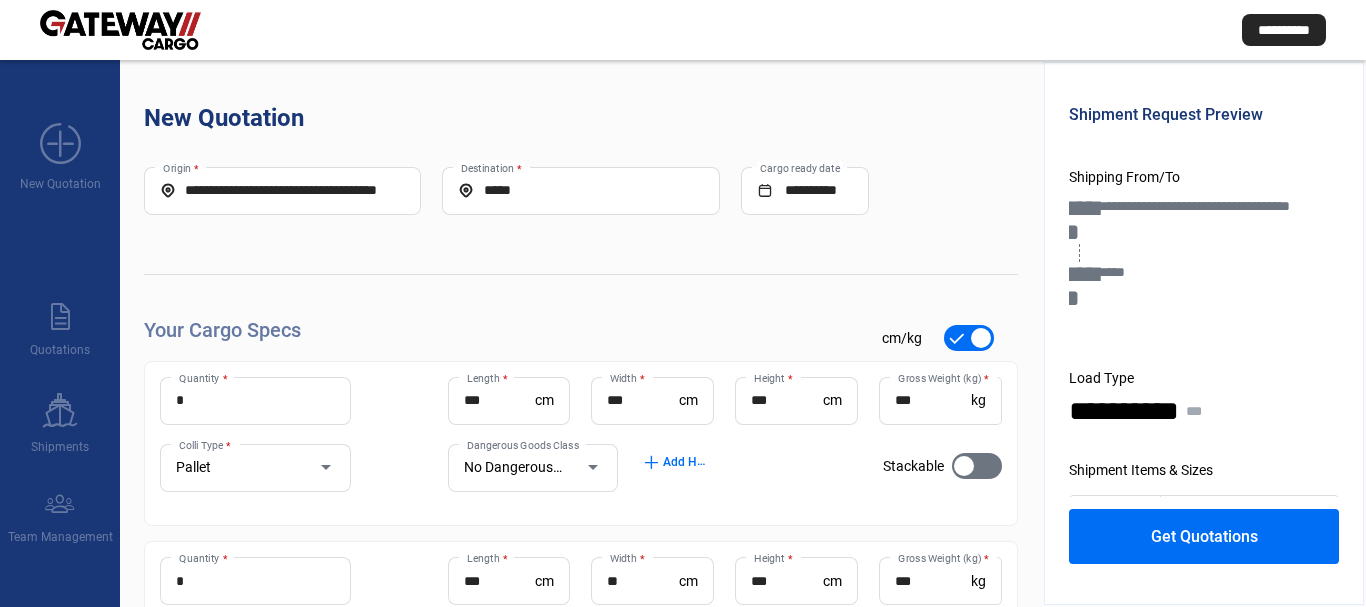 click on "**********" at bounding box center [282, 190] 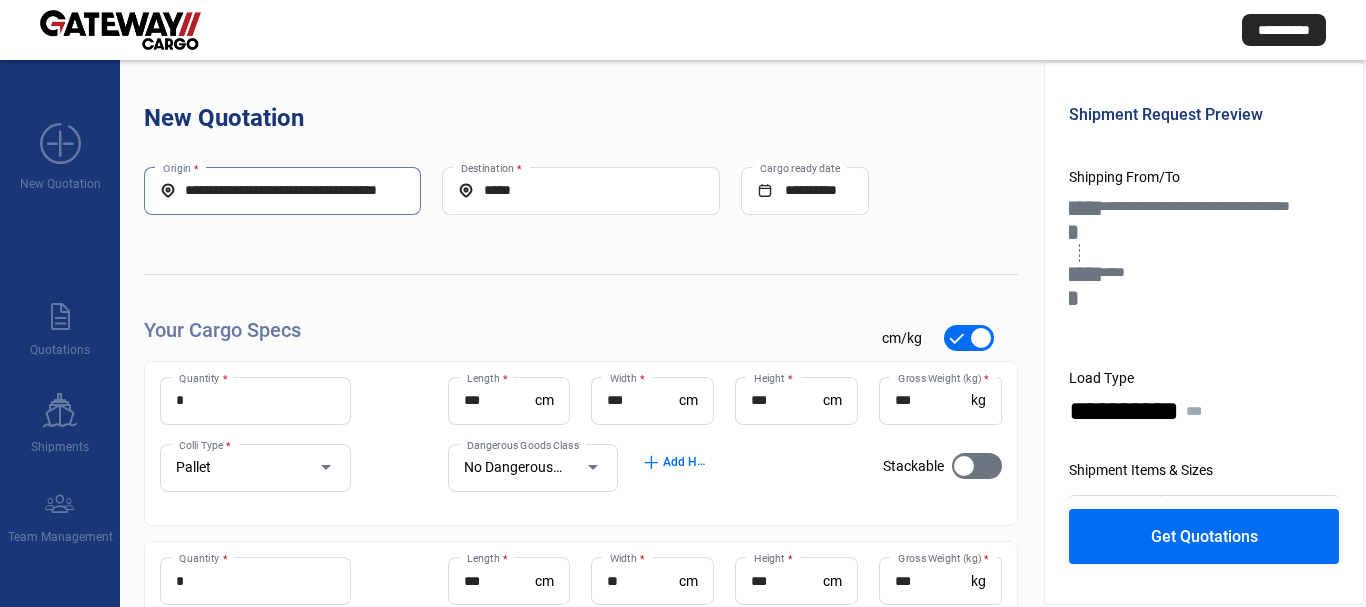 click on "**********" at bounding box center [282, 190] 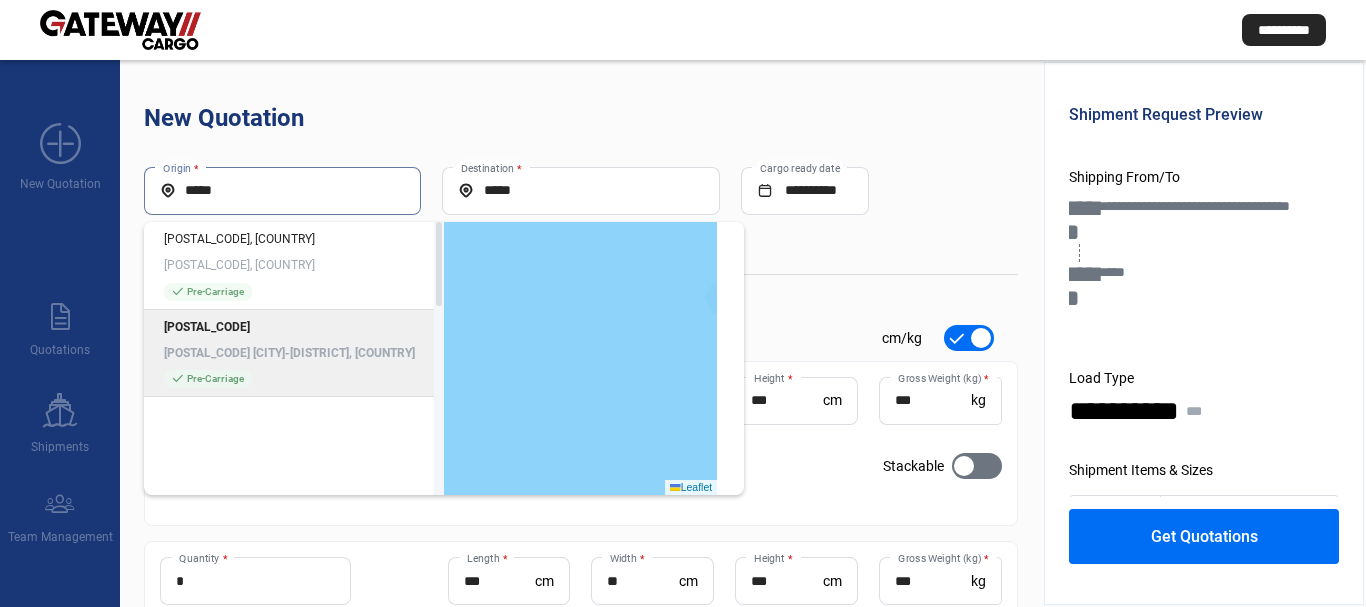 click on "[POSTAL_CODE] [CITY]-[DISTRICT], [COUNTRY]" 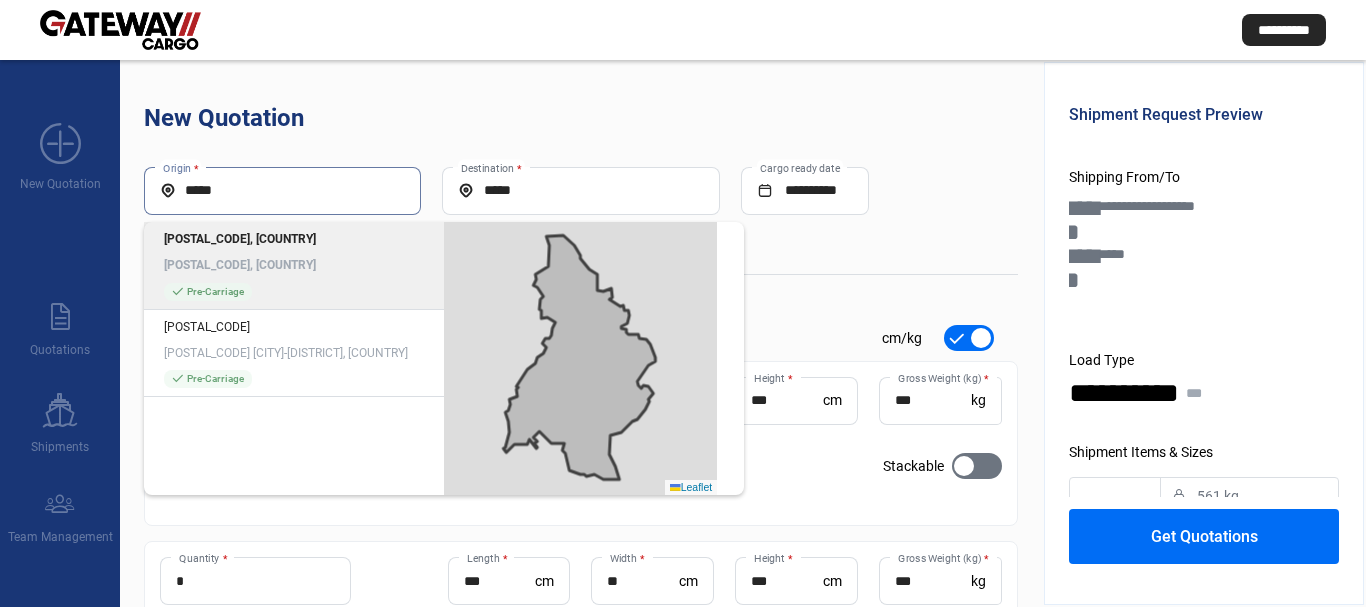 drag, startPoint x: 331, startPoint y: 190, endPoint x: 121, endPoint y: 191, distance: 210.00238 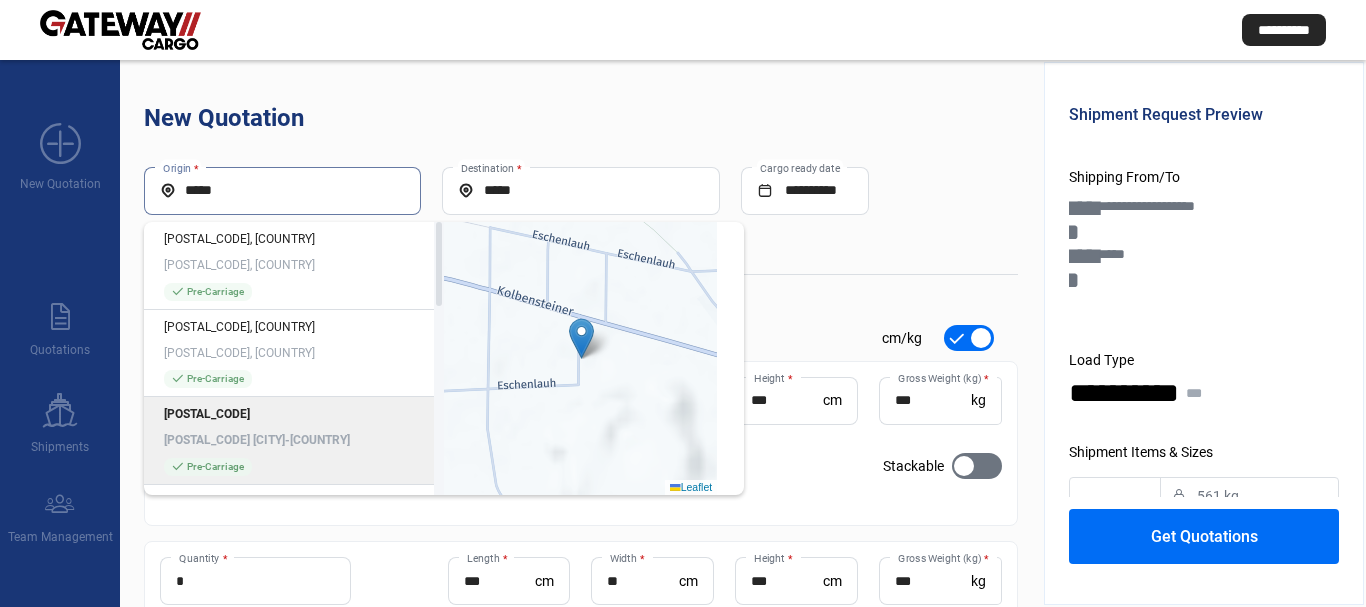type on "*****" 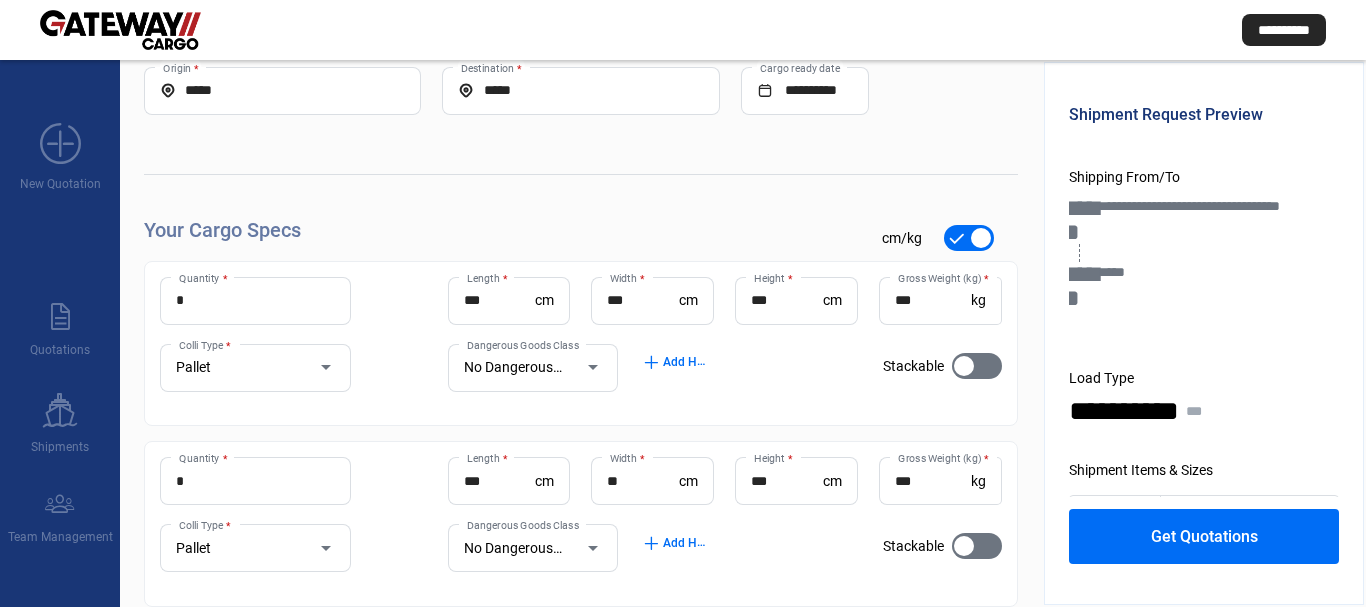 scroll, scrollTop: 200, scrollLeft: 0, axis: vertical 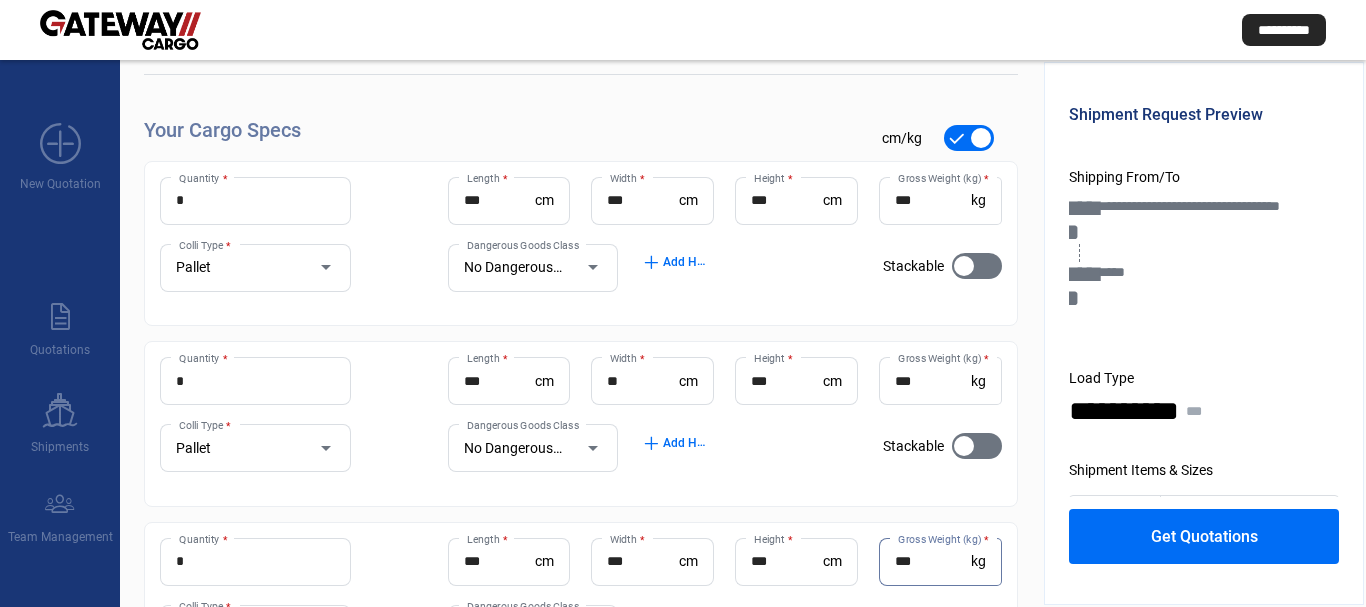 drag, startPoint x: 940, startPoint y: 559, endPoint x: 849, endPoint y: 571, distance: 91.787796 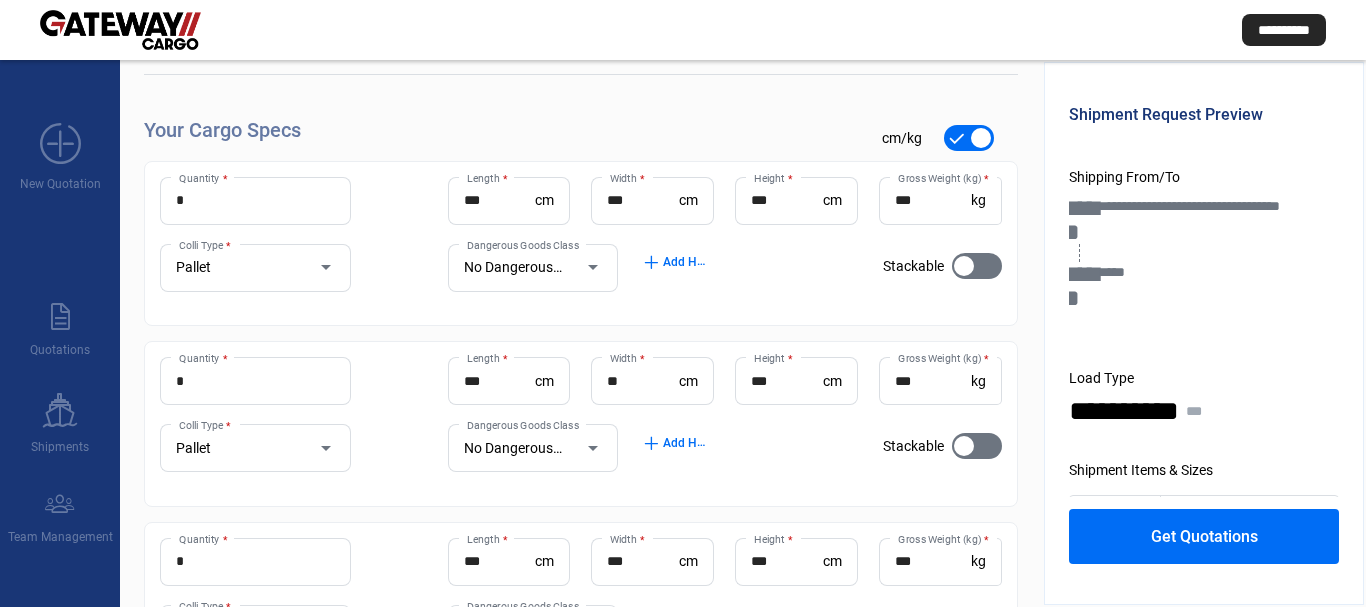scroll, scrollTop: 300, scrollLeft: 0, axis: vertical 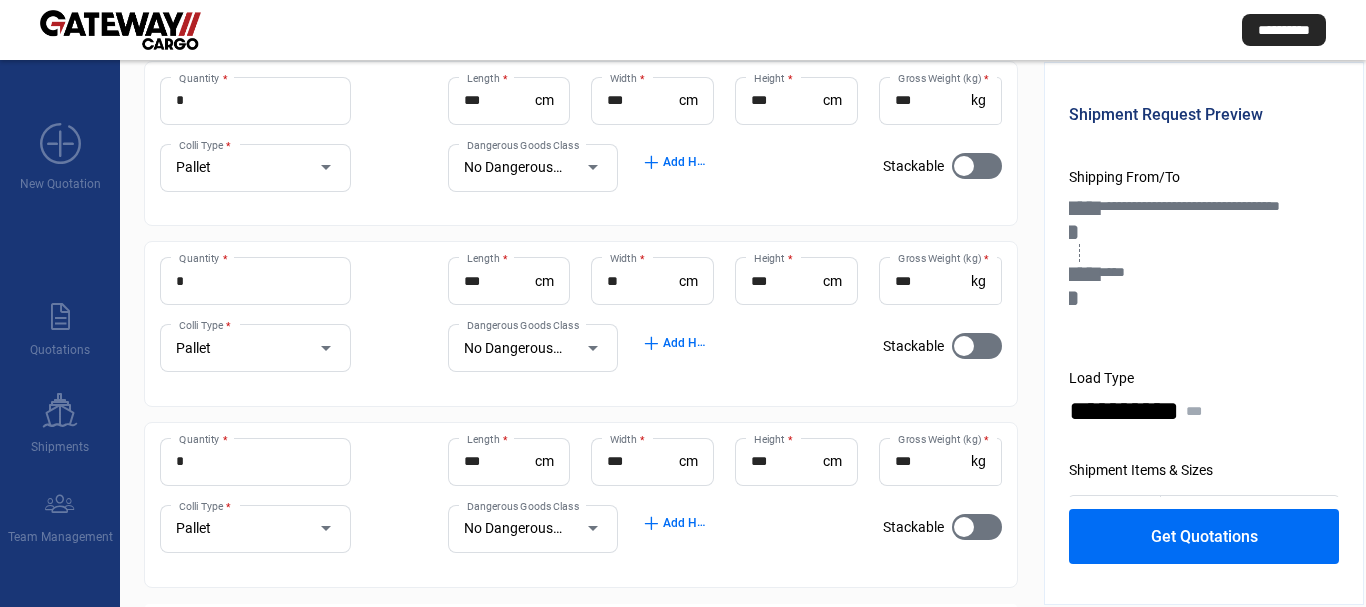 click on "Get Quotations" 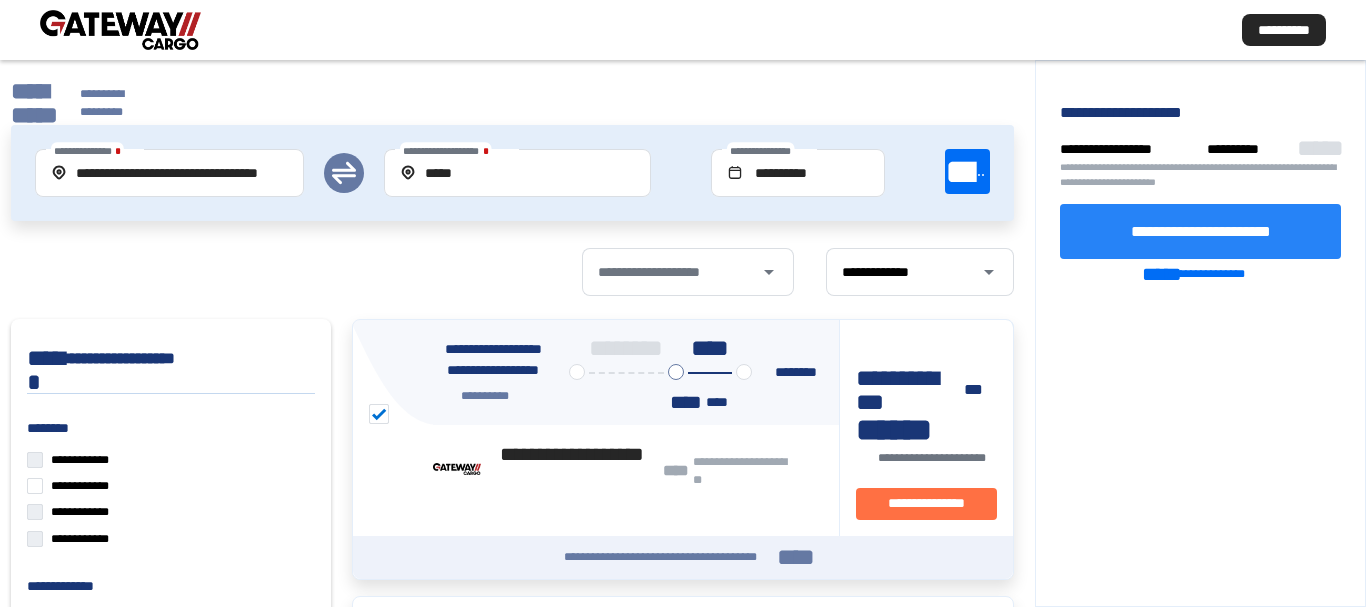 click on "**********" 